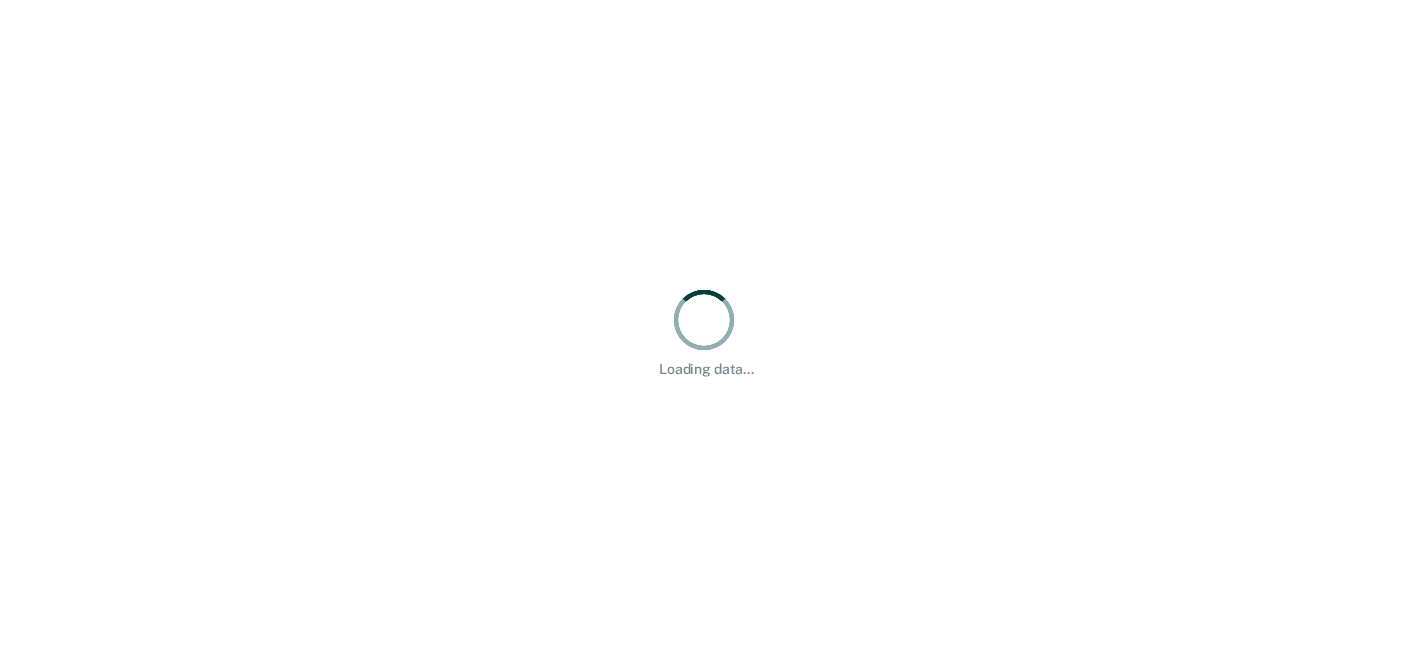 scroll, scrollTop: 0, scrollLeft: 0, axis: both 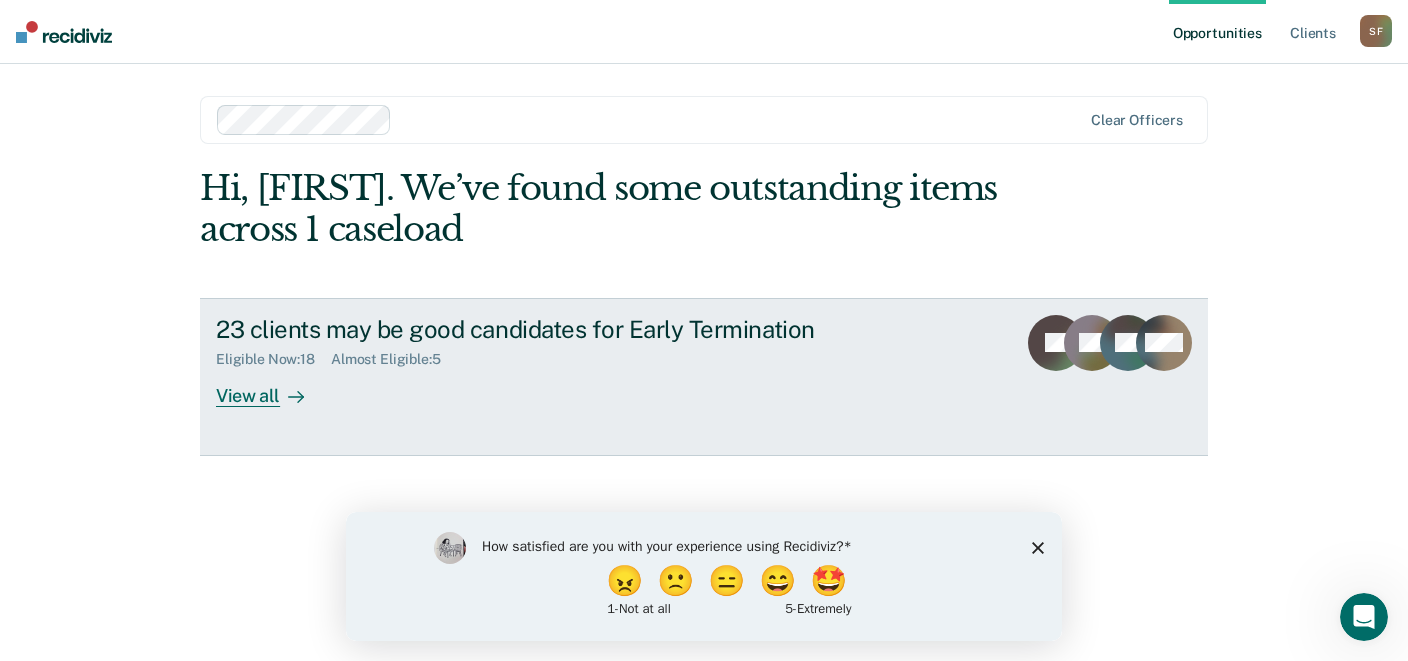 click on "Eligible Now :  18 Almost Eligible :  5" at bounding box center [567, 355] 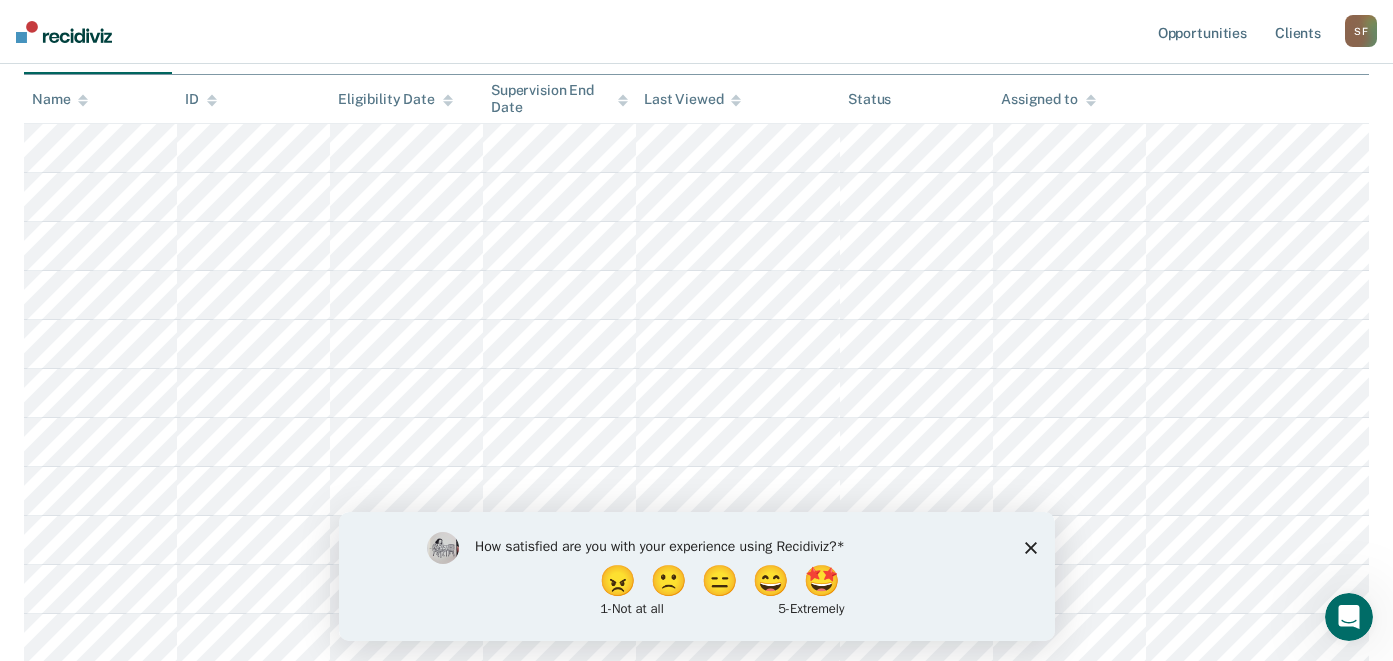 scroll, scrollTop: 300, scrollLeft: 0, axis: vertical 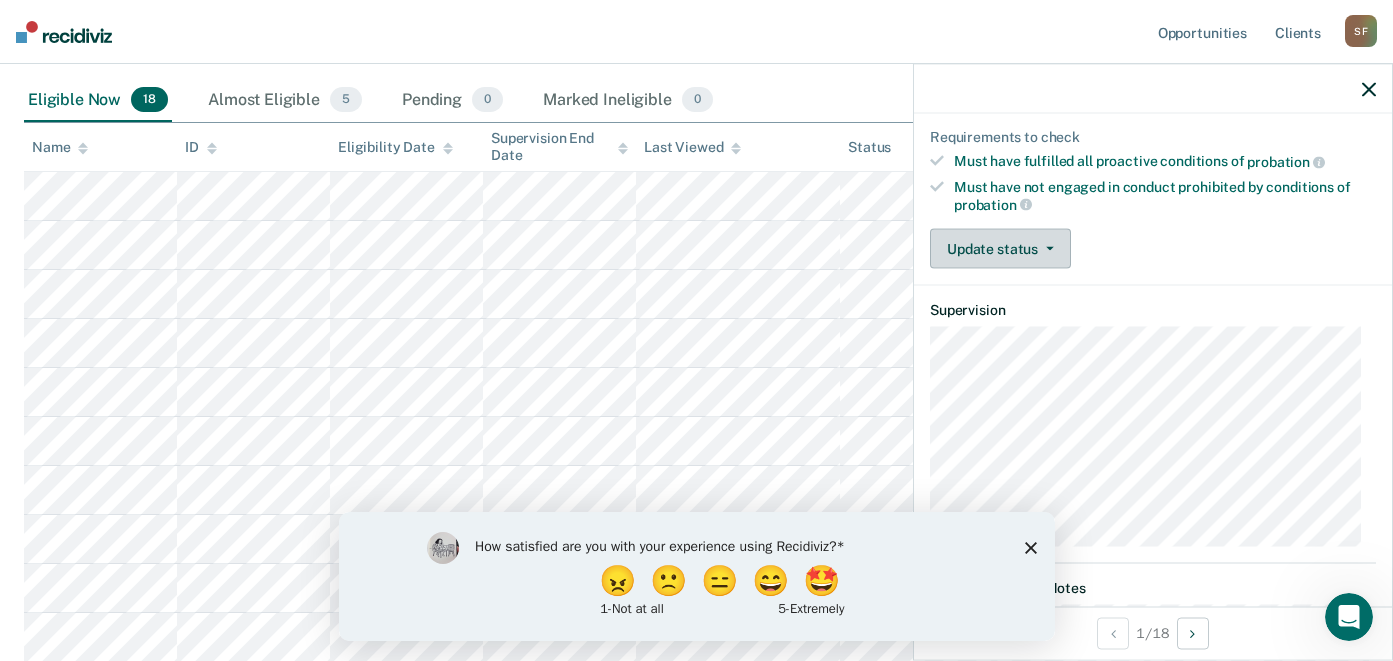 click on "Update status" at bounding box center [1000, 249] 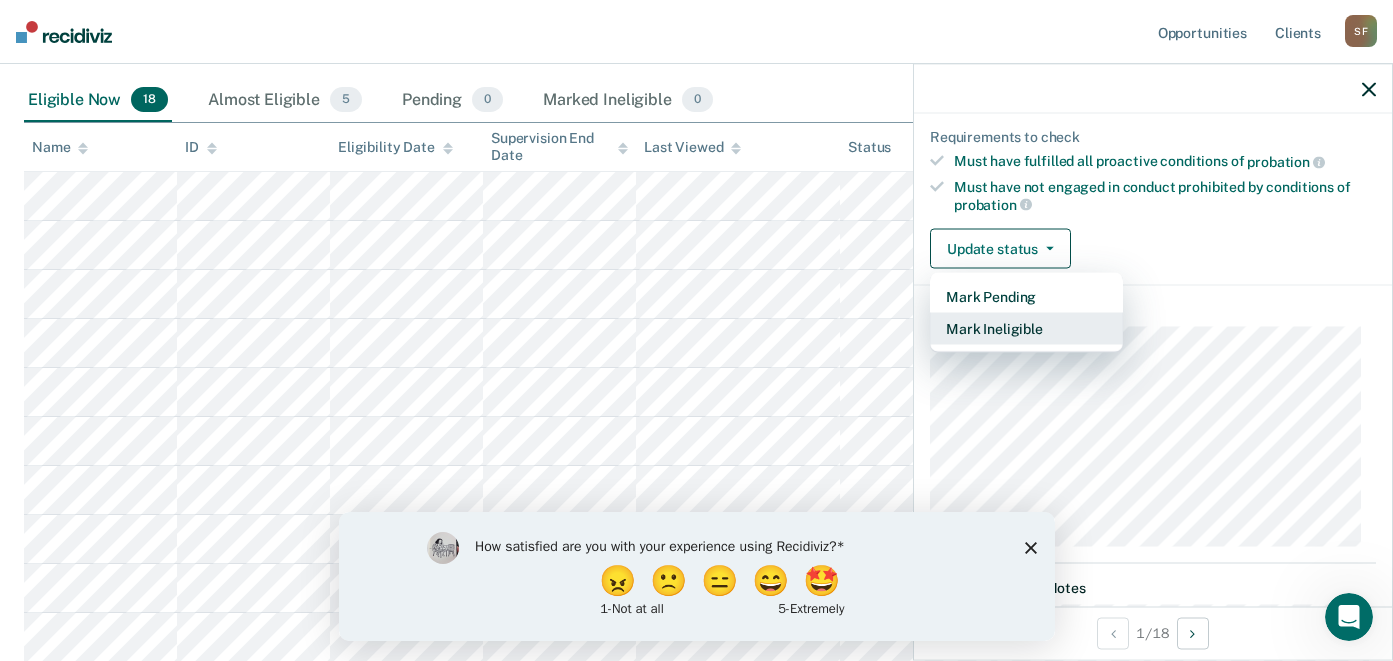 click on "Mark Ineligible" at bounding box center (1026, 329) 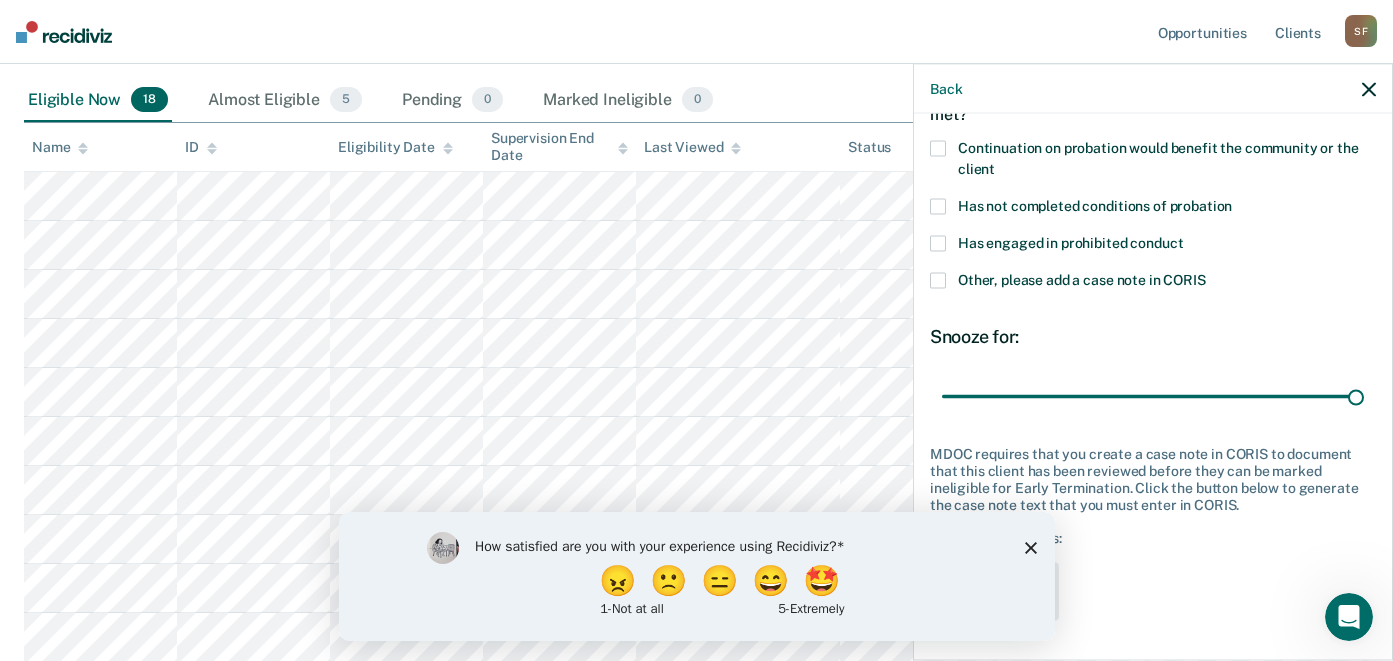 scroll, scrollTop: 124, scrollLeft: 0, axis: vertical 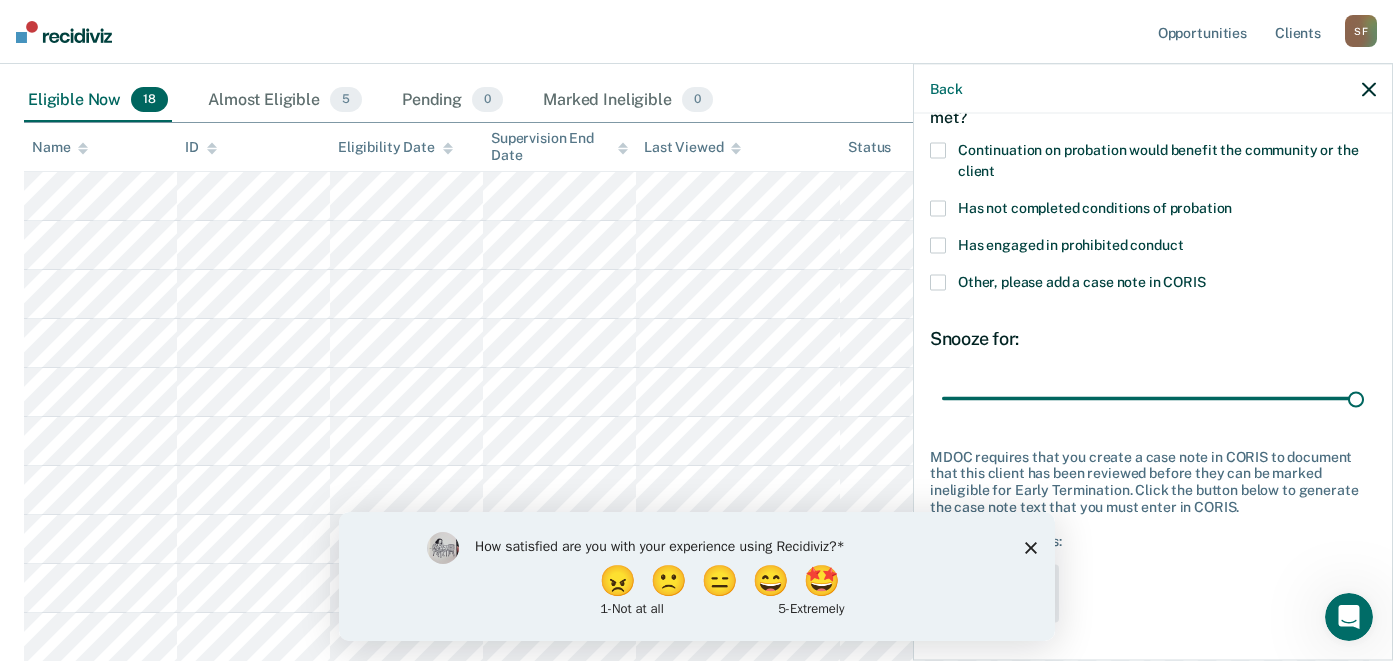 click at bounding box center (938, 209) 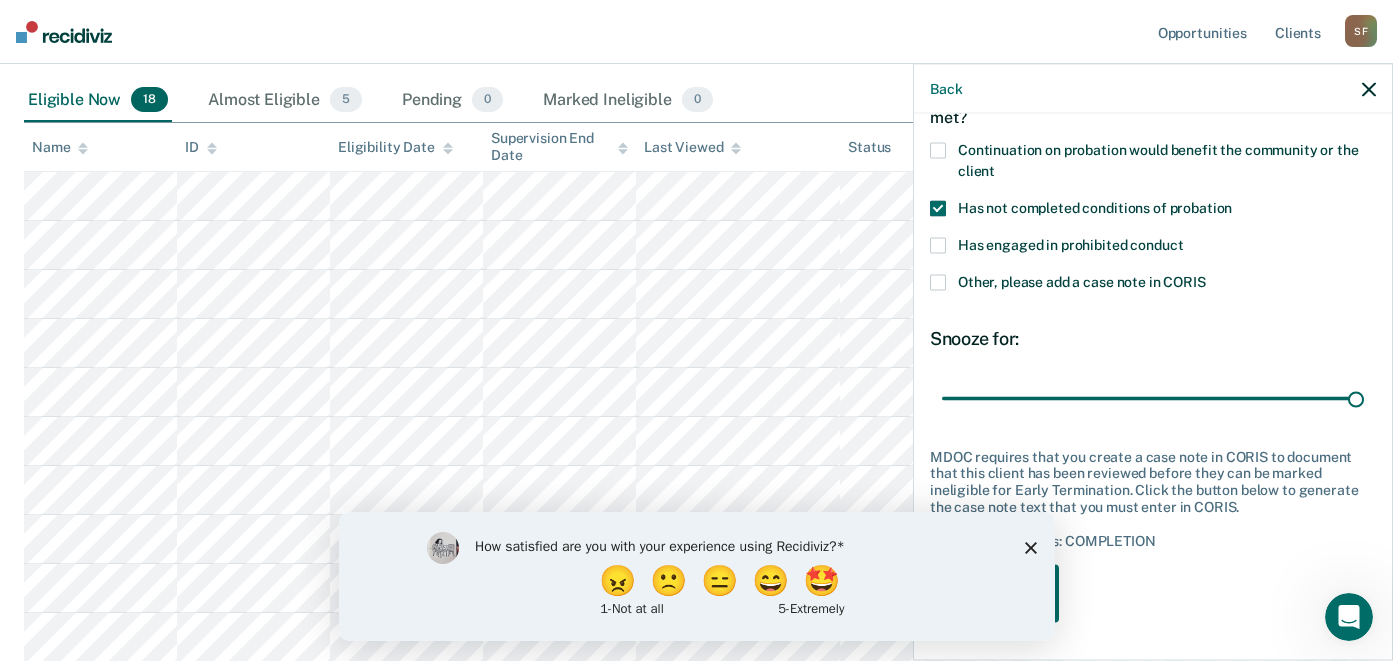 click 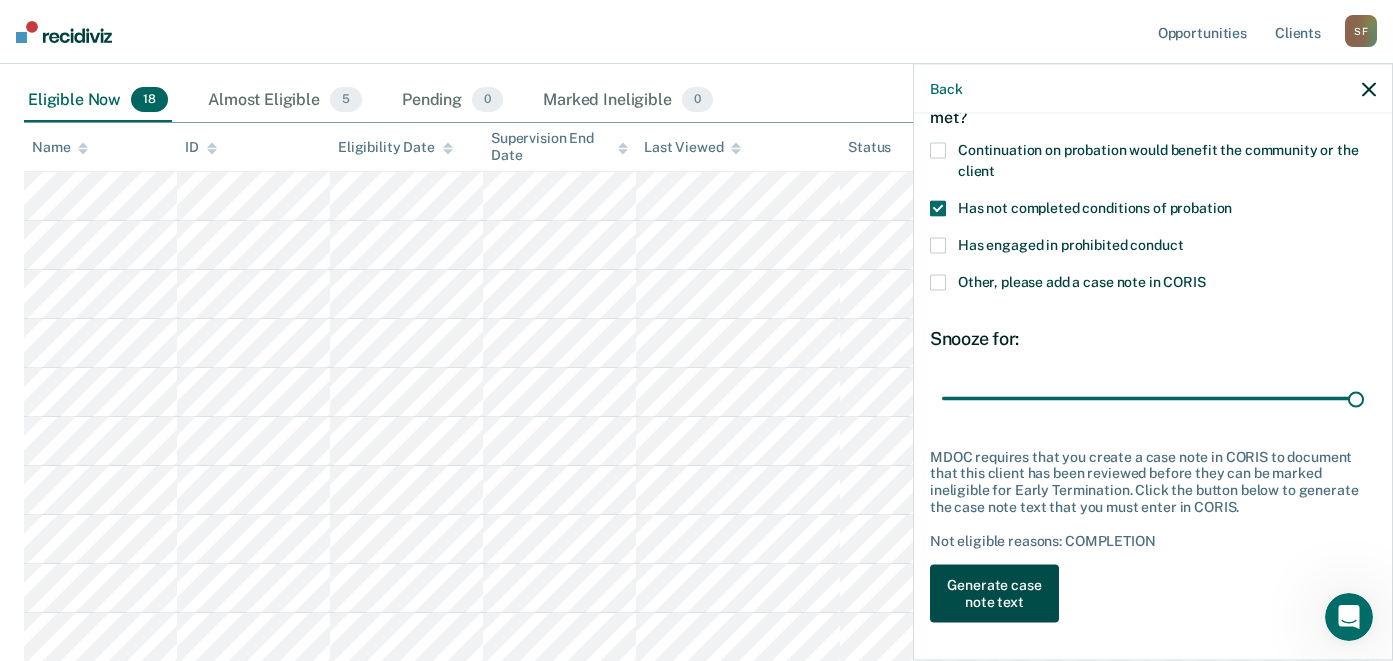 click on "Generate case note text" at bounding box center (994, 594) 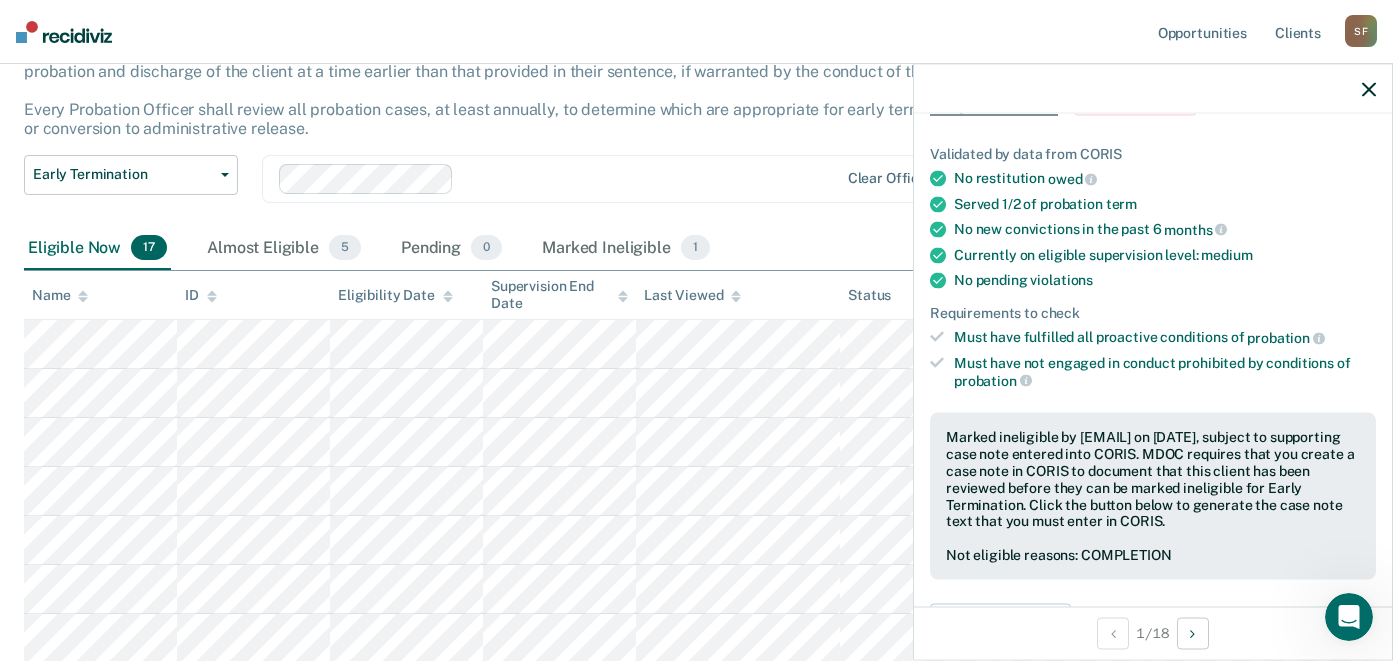 scroll, scrollTop: 200, scrollLeft: 0, axis: vertical 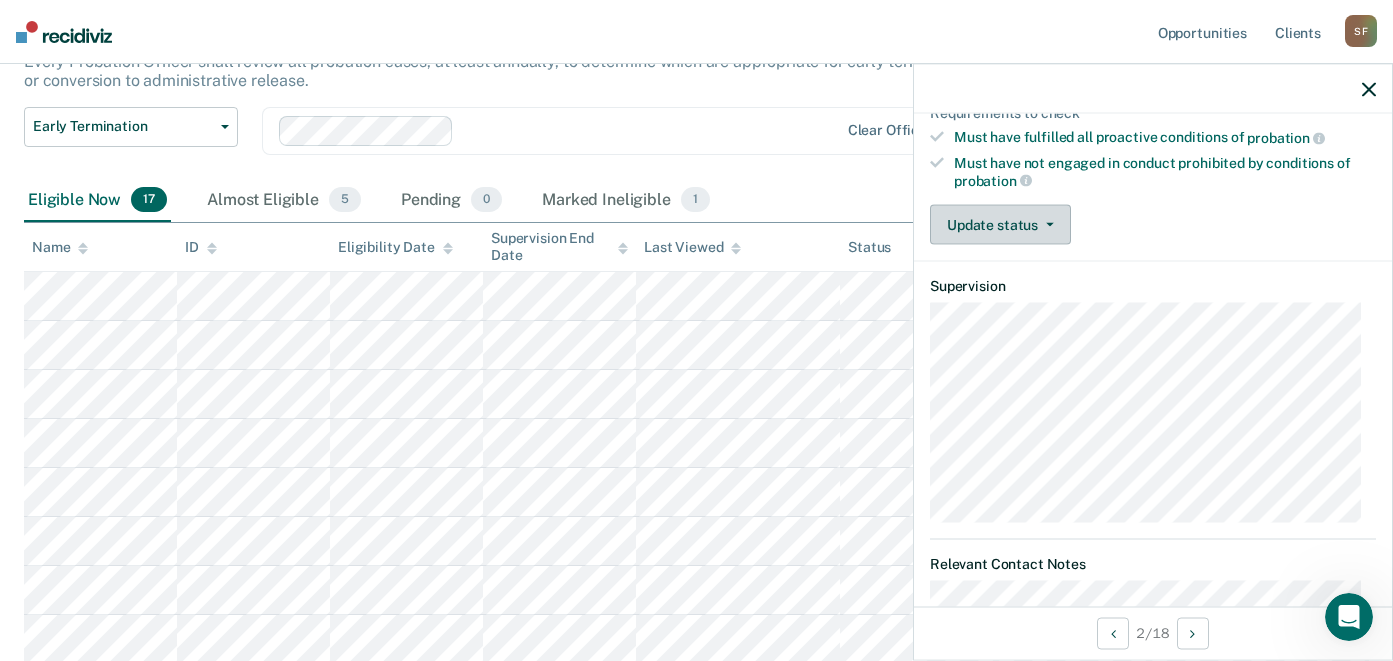 click on "Update status" at bounding box center (1000, 225) 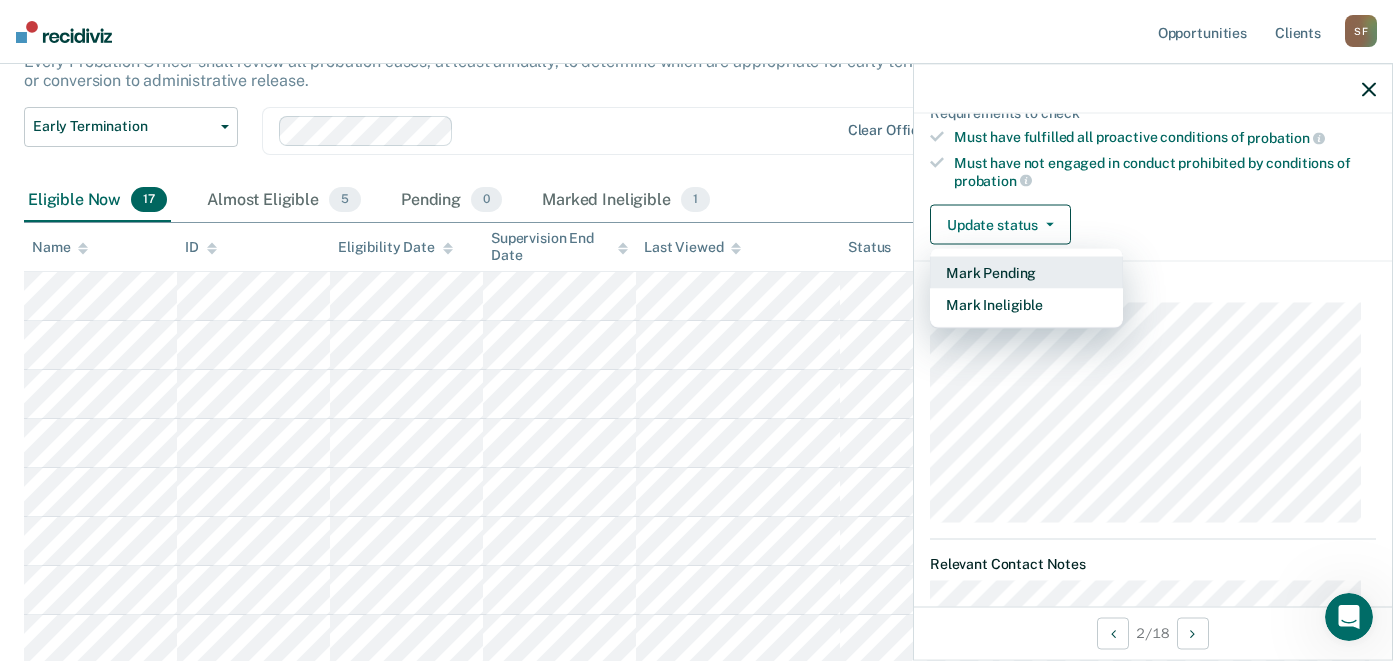 click on "Mark Pending" at bounding box center (1026, 273) 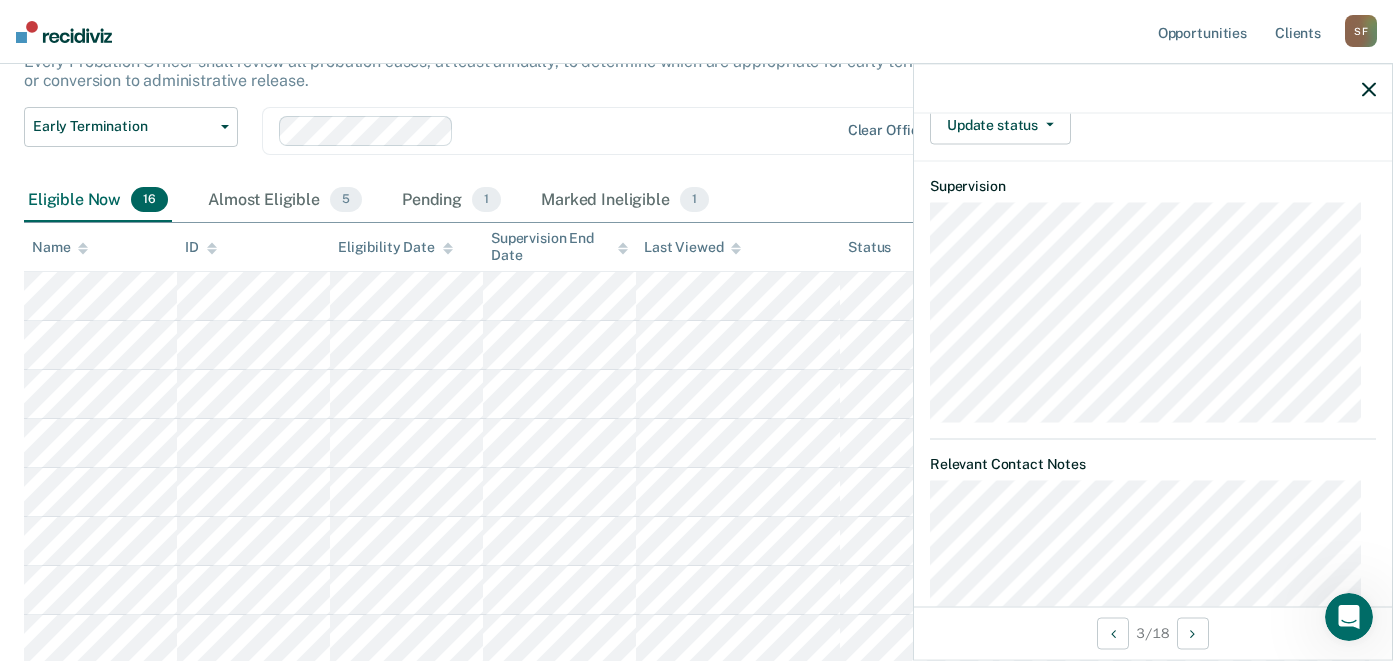 scroll, scrollTop: 324, scrollLeft: 0, axis: vertical 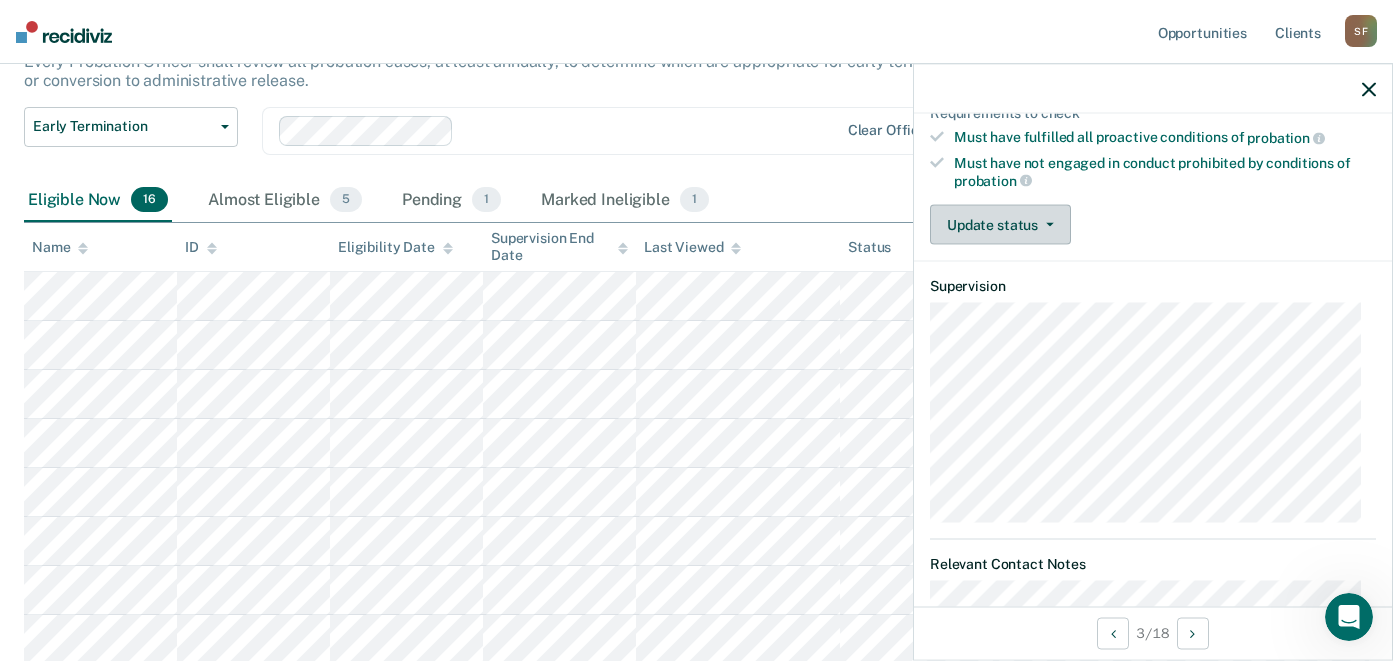 click on "Update status" at bounding box center (1000, 225) 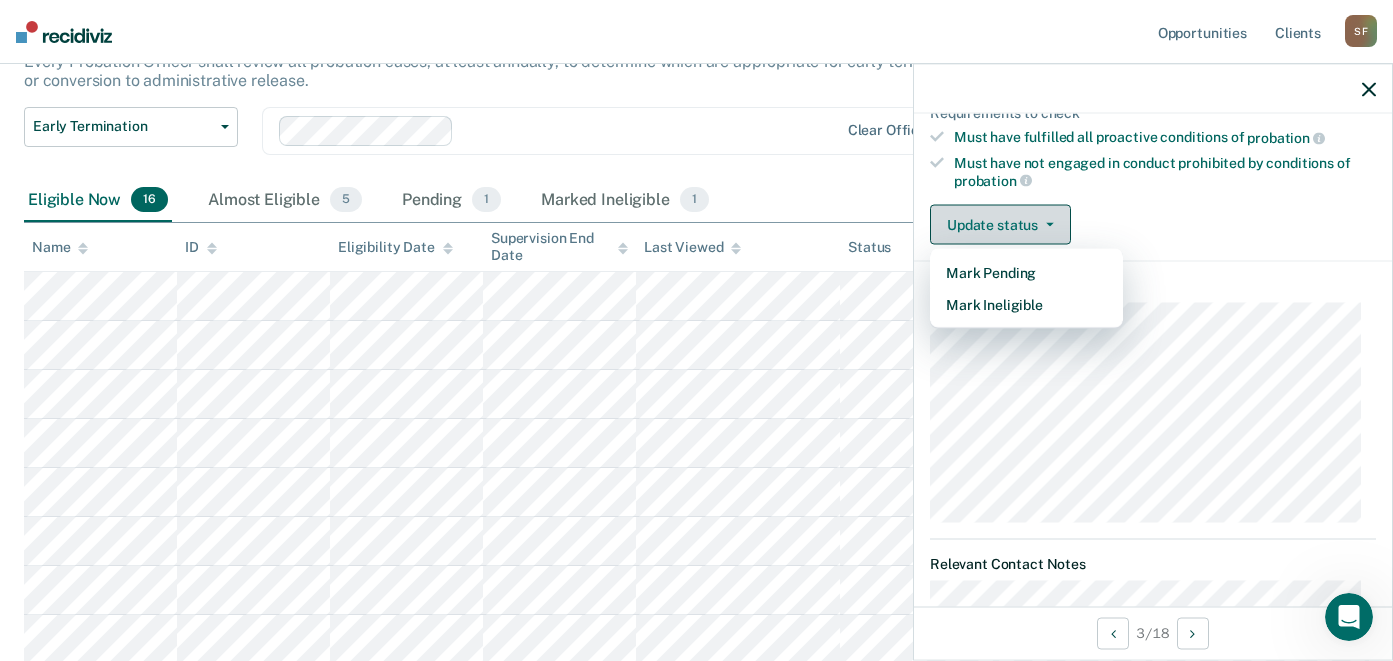 click on "Update status" at bounding box center (1000, 225) 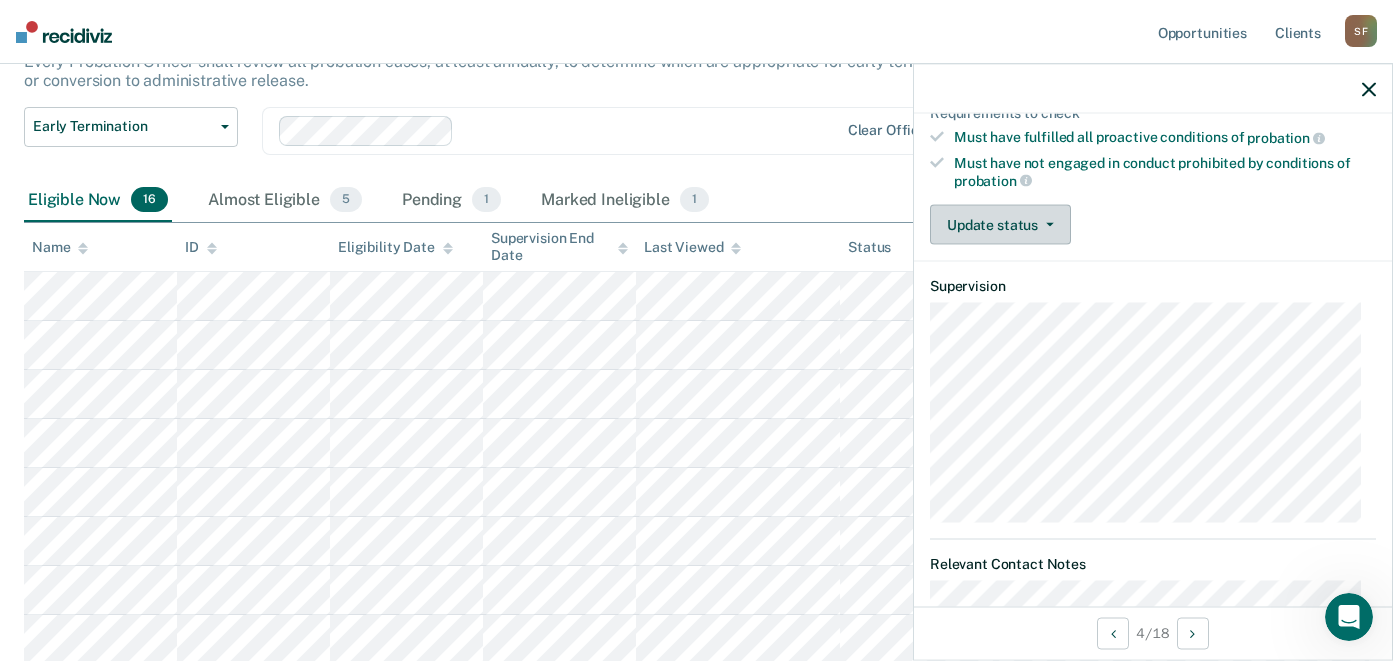 click on "Update status" at bounding box center (1000, 225) 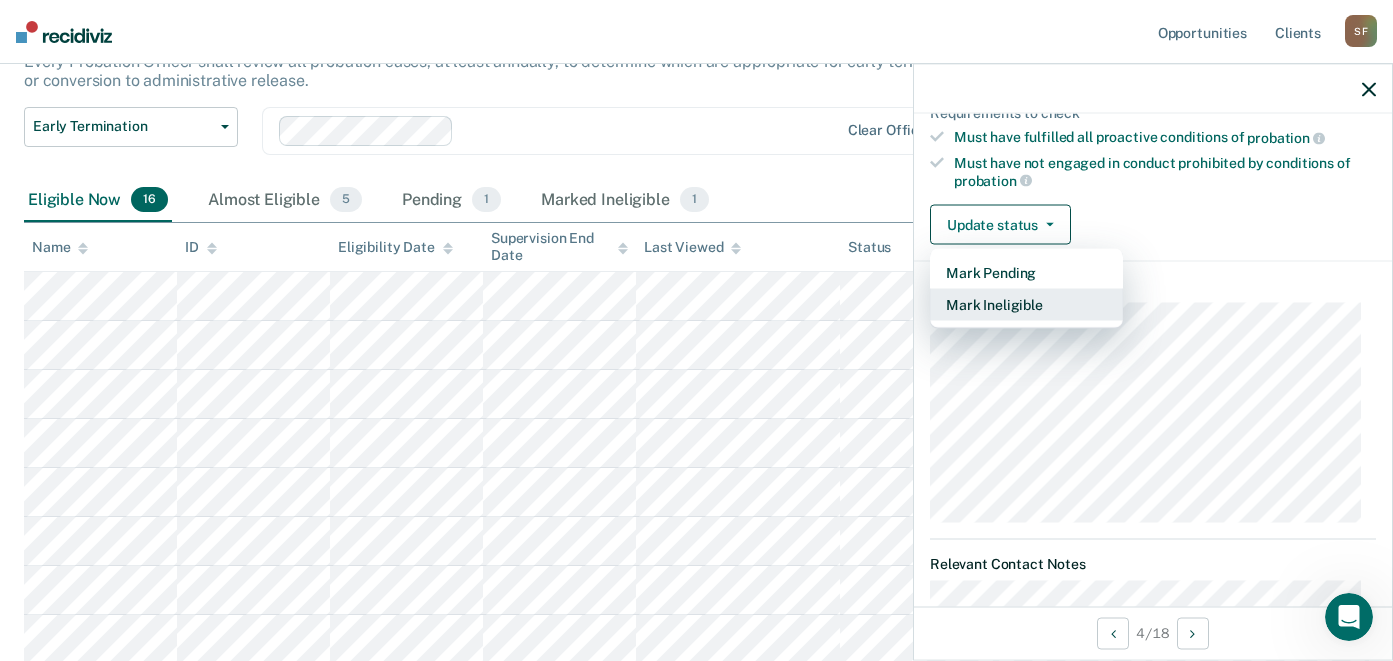 click on "Mark Ineligible" at bounding box center (1026, 305) 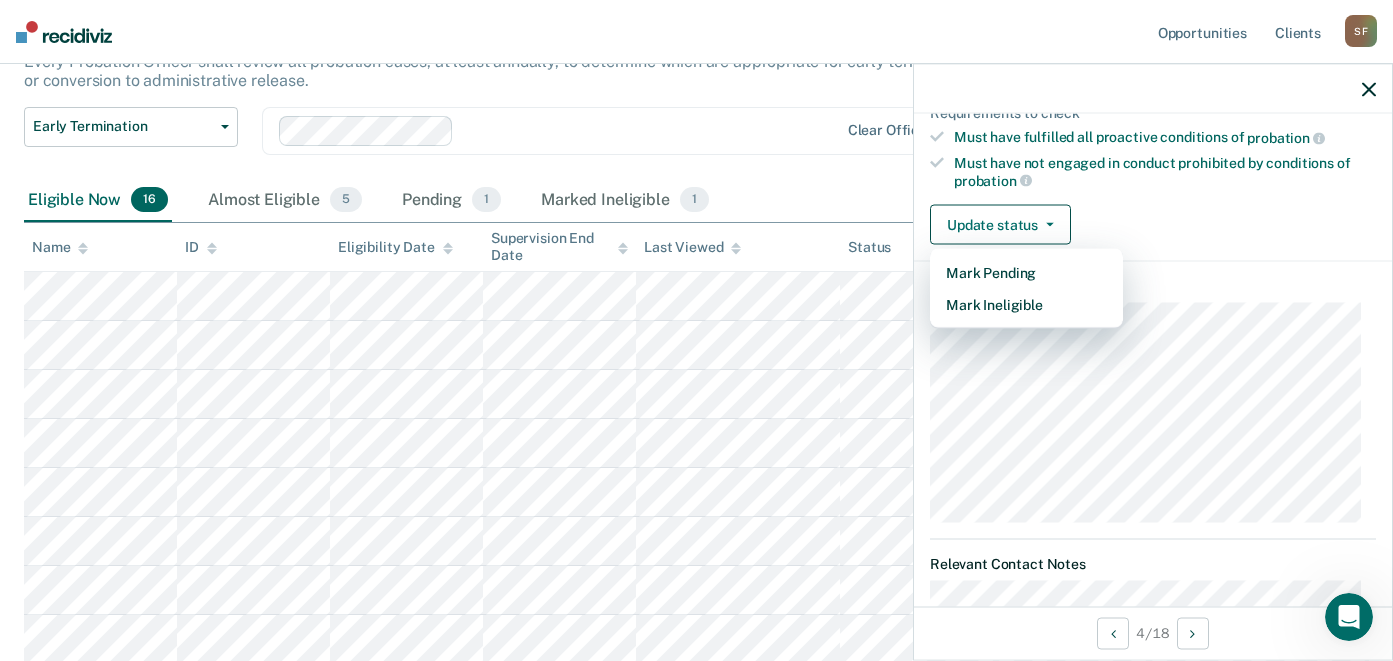 scroll, scrollTop: 124, scrollLeft: 0, axis: vertical 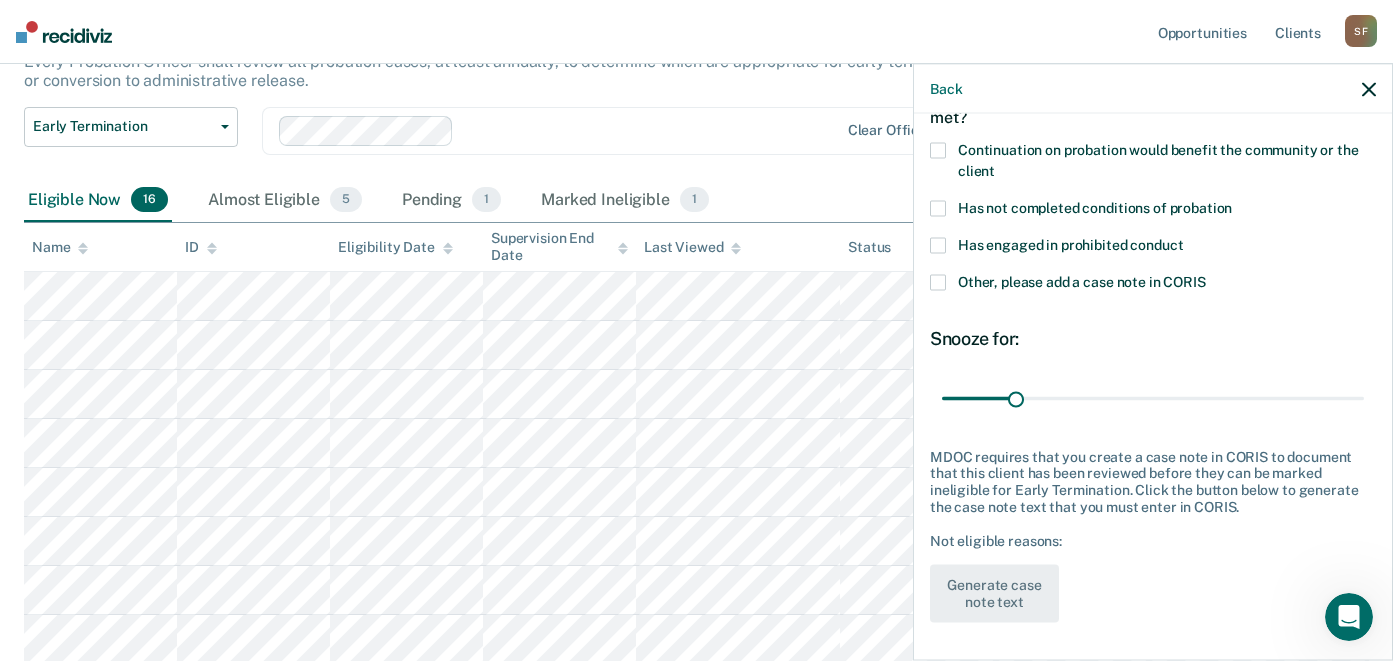click at bounding box center [938, 209] 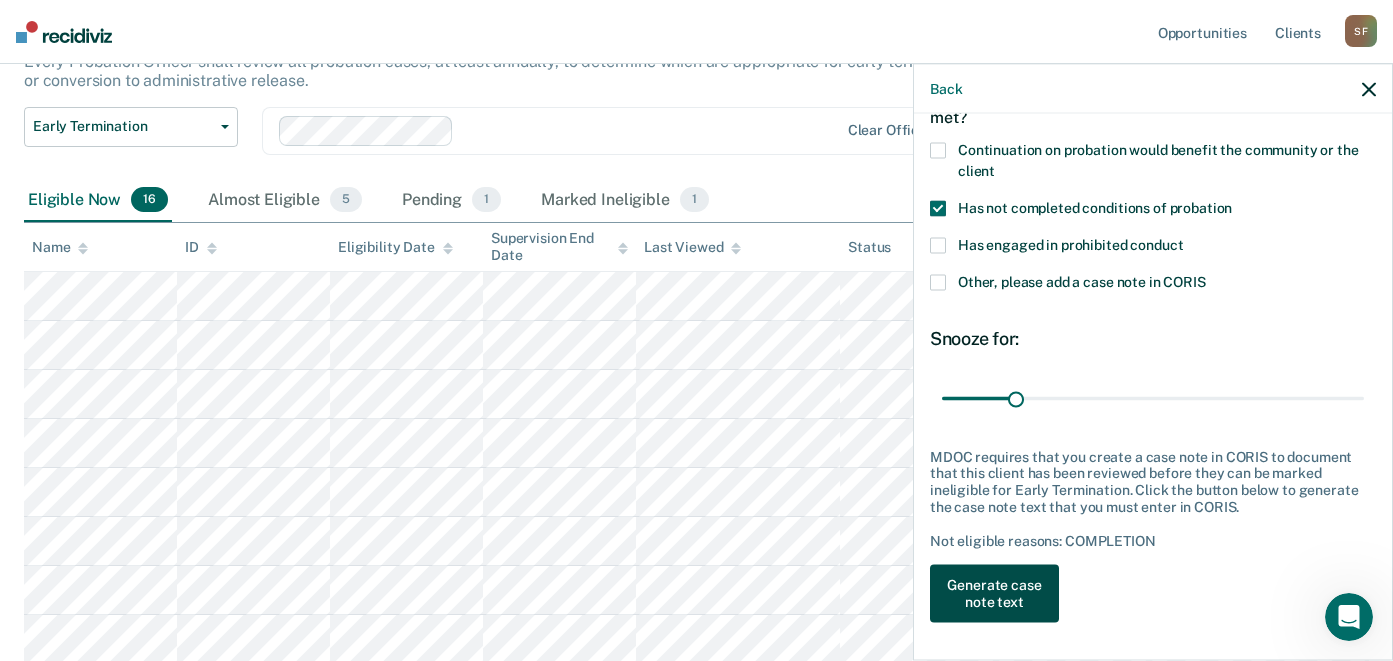 click on "Generate case note text" at bounding box center [994, 594] 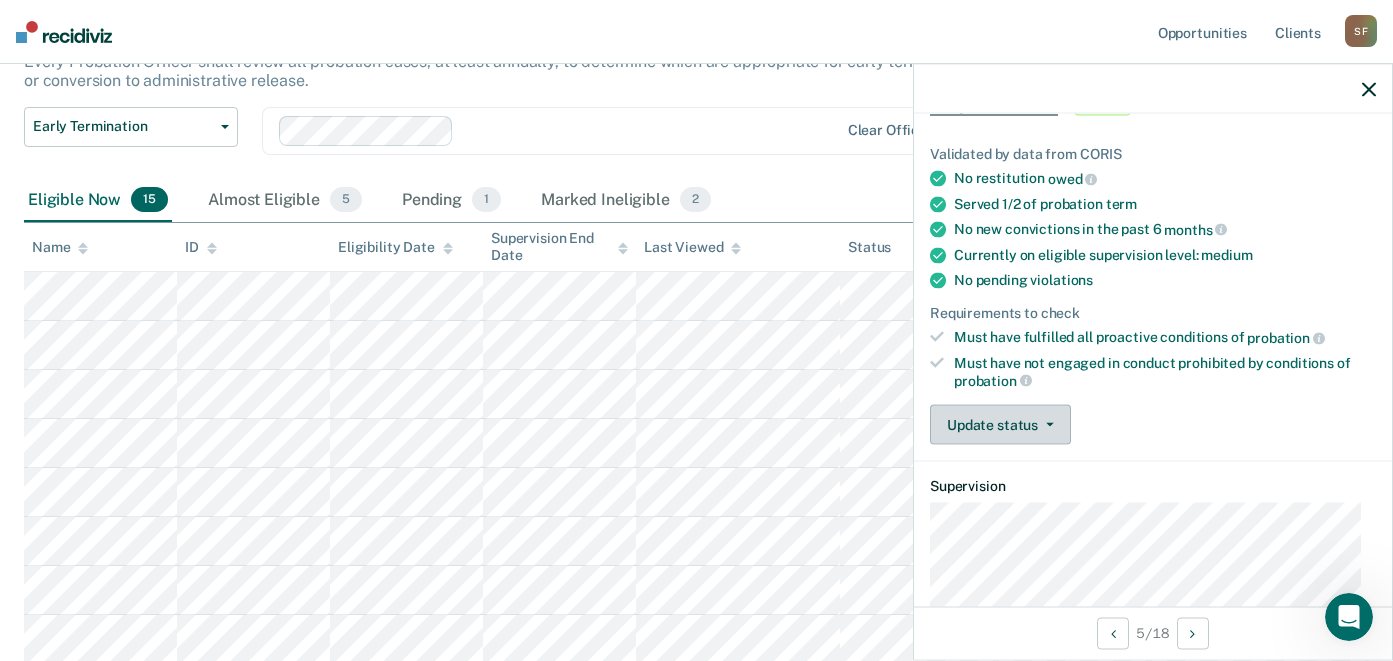 click on "Update status" at bounding box center [1000, 425] 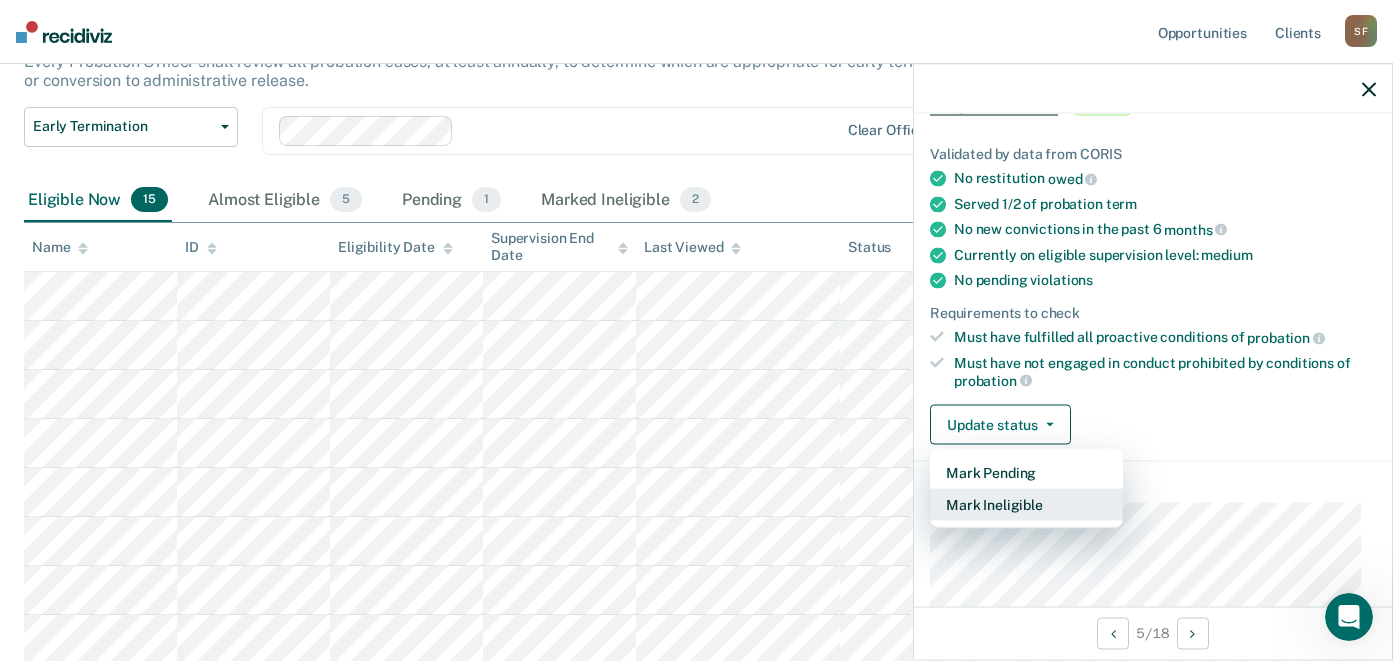 click on "Mark Ineligible" at bounding box center [1026, 505] 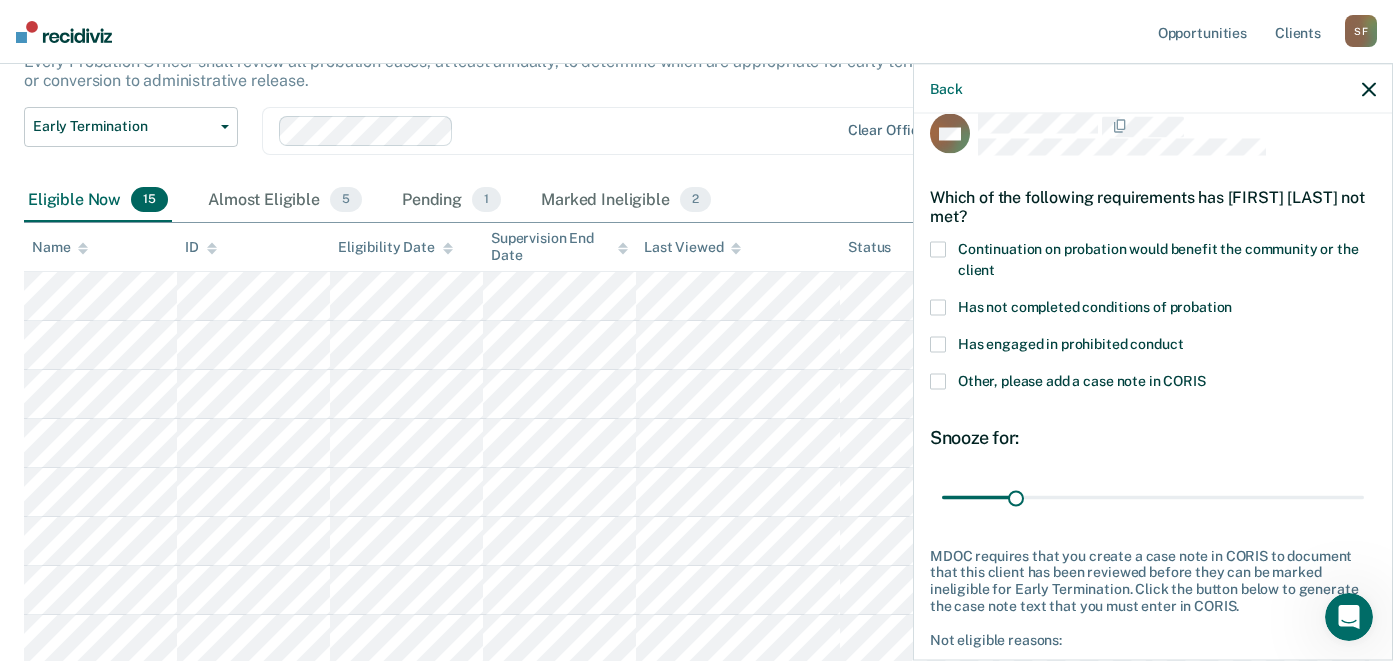 scroll, scrollTop: 24, scrollLeft: 0, axis: vertical 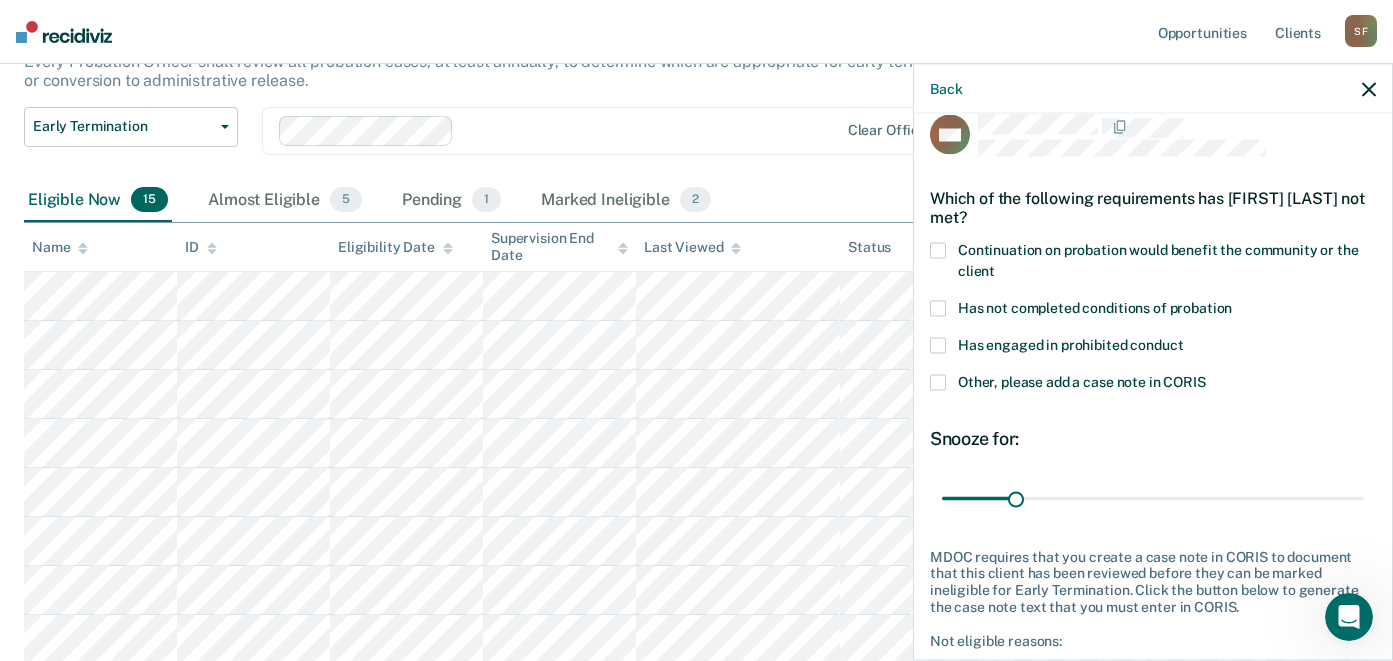click at bounding box center [938, 309] 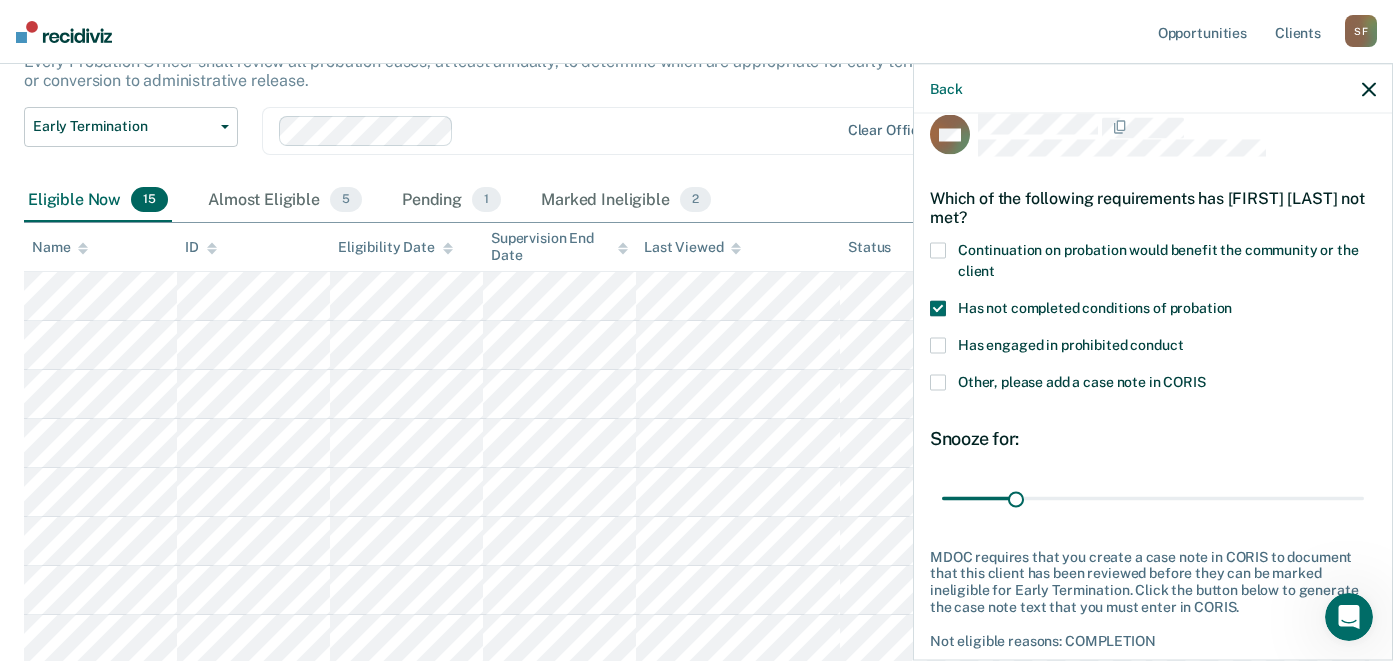 scroll, scrollTop: 124, scrollLeft: 0, axis: vertical 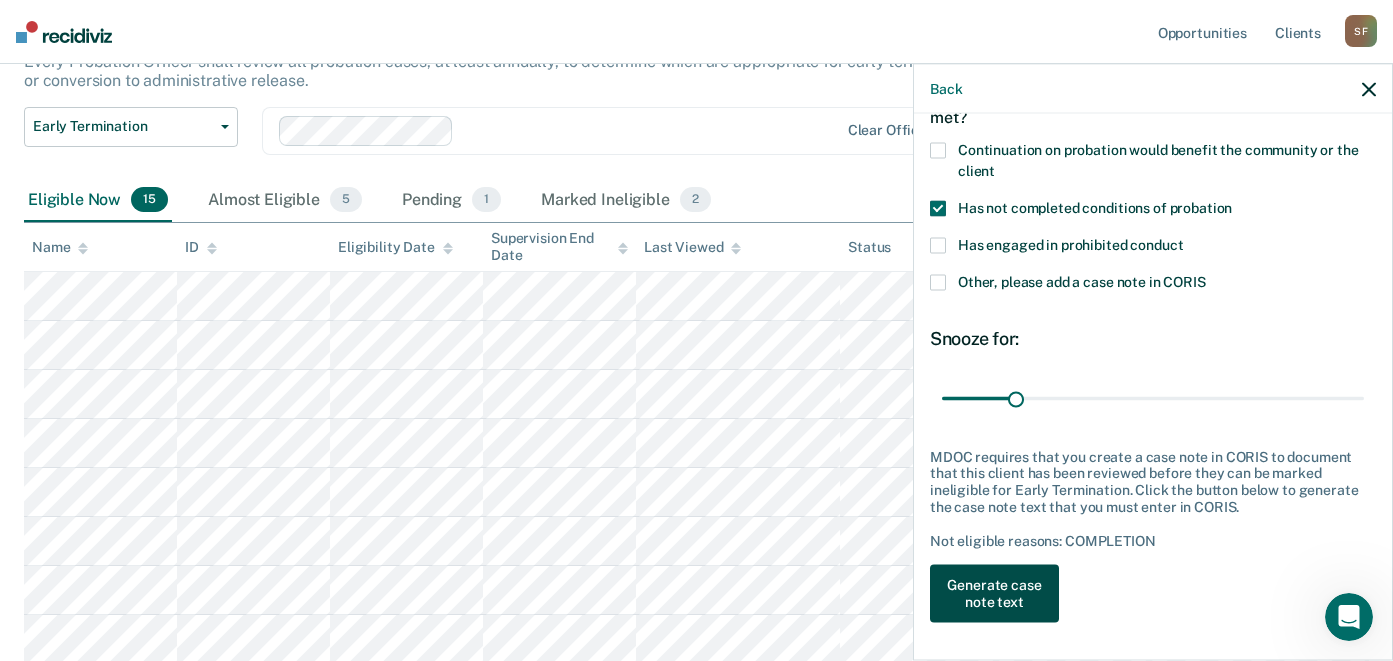 click on "Generate case note text" at bounding box center [994, 594] 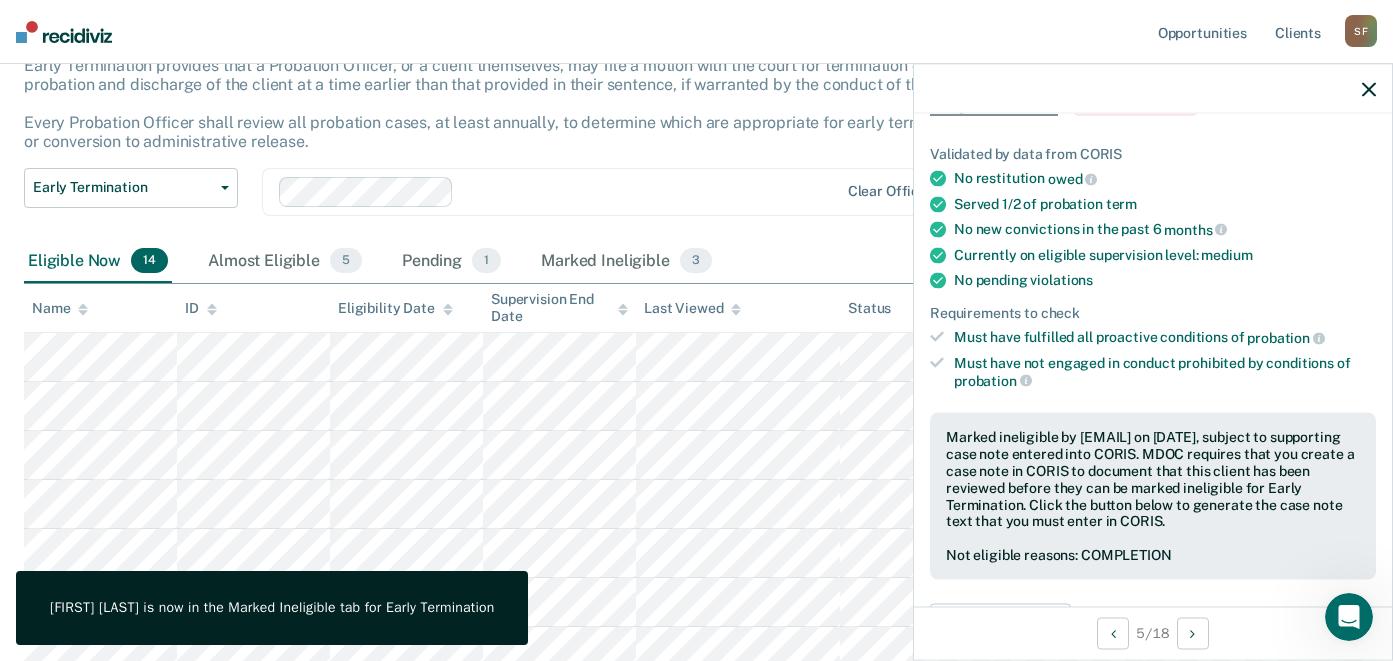 scroll, scrollTop: 200, scrollLeft: 0, axis: vertical 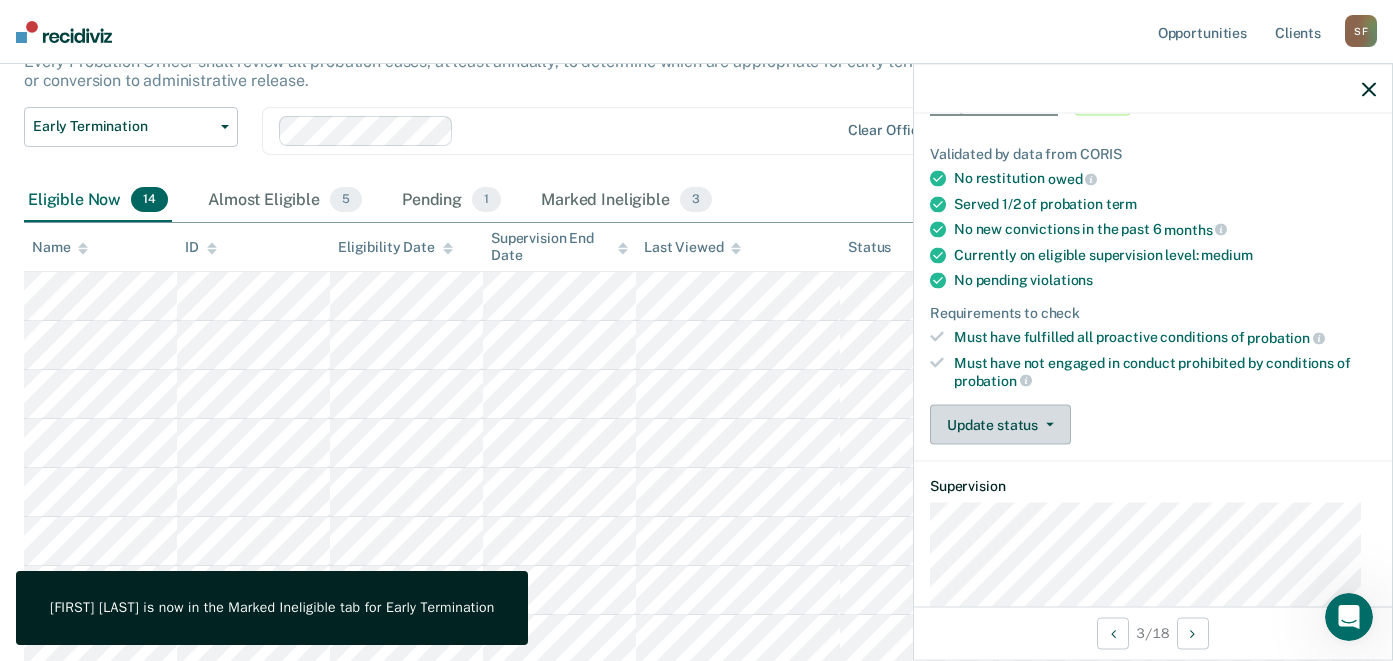 click on "Update status" at bounding box center (1000, 425) 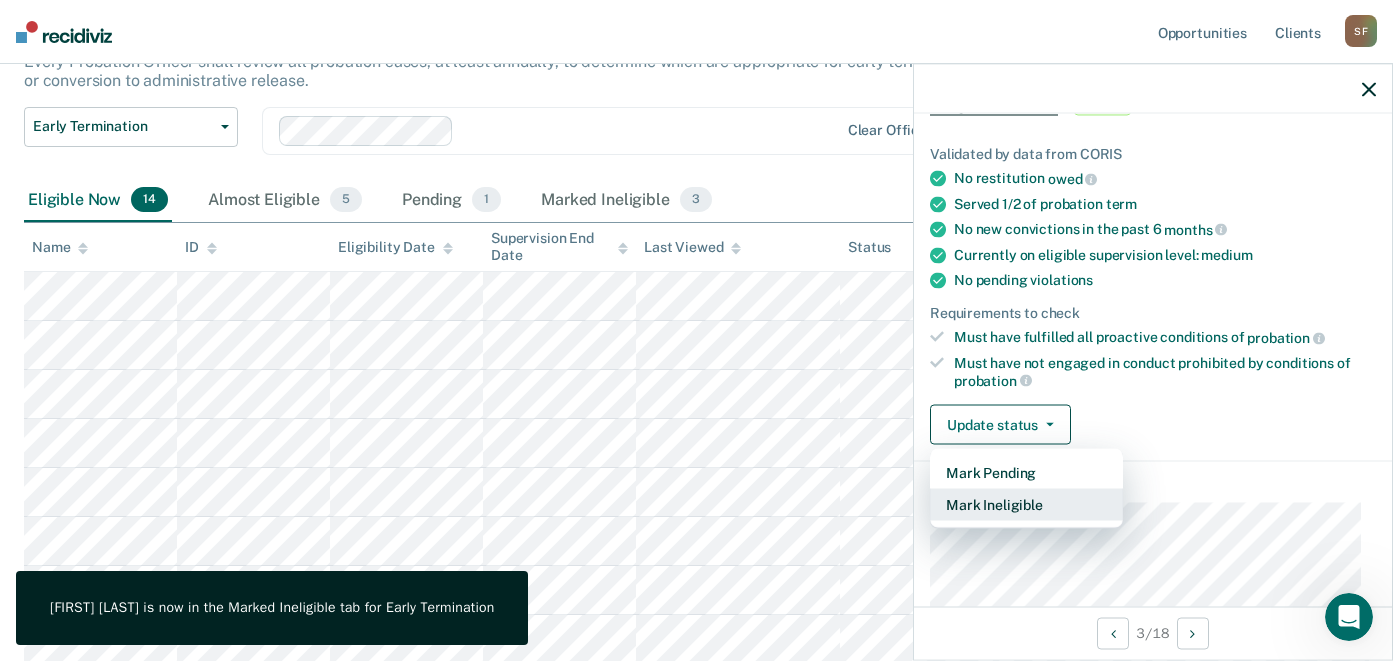 click on "Mark Ineligible" at bounding box center (1026, 505) 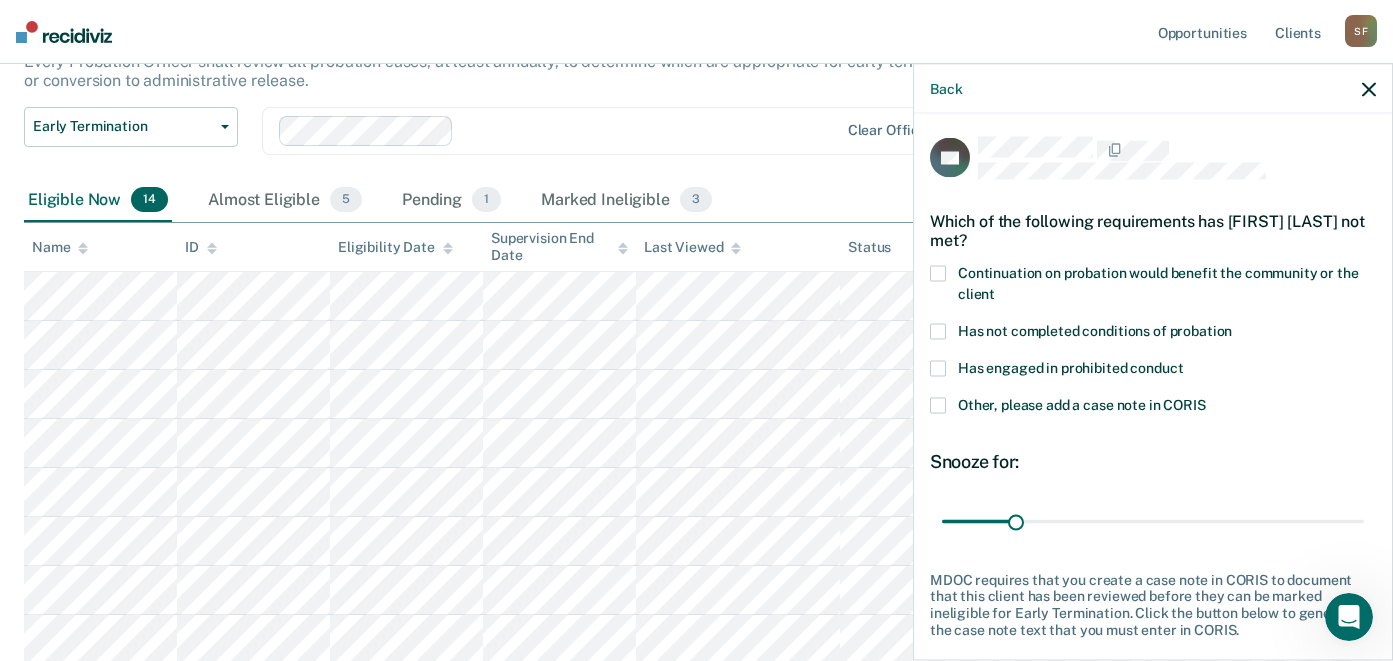 scroll, scrollTop: 0, scrollLeft: 0, axis: both 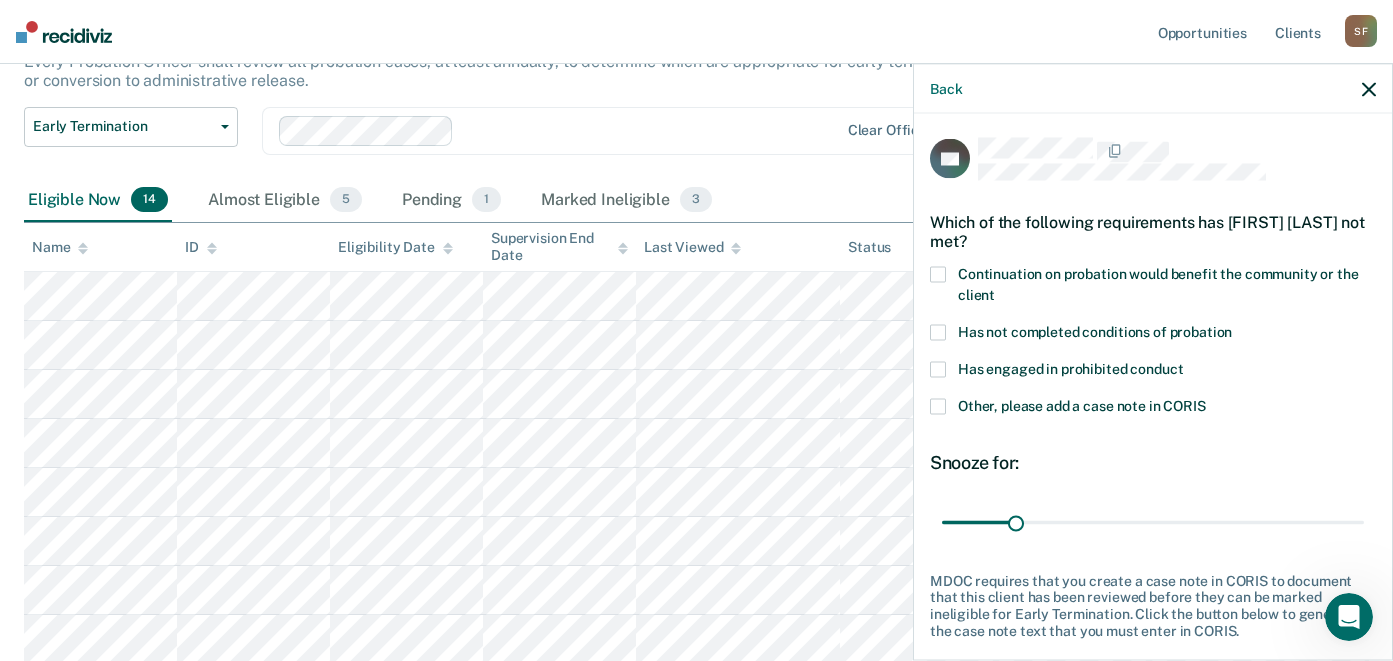 click at bounding box center (938, 275) 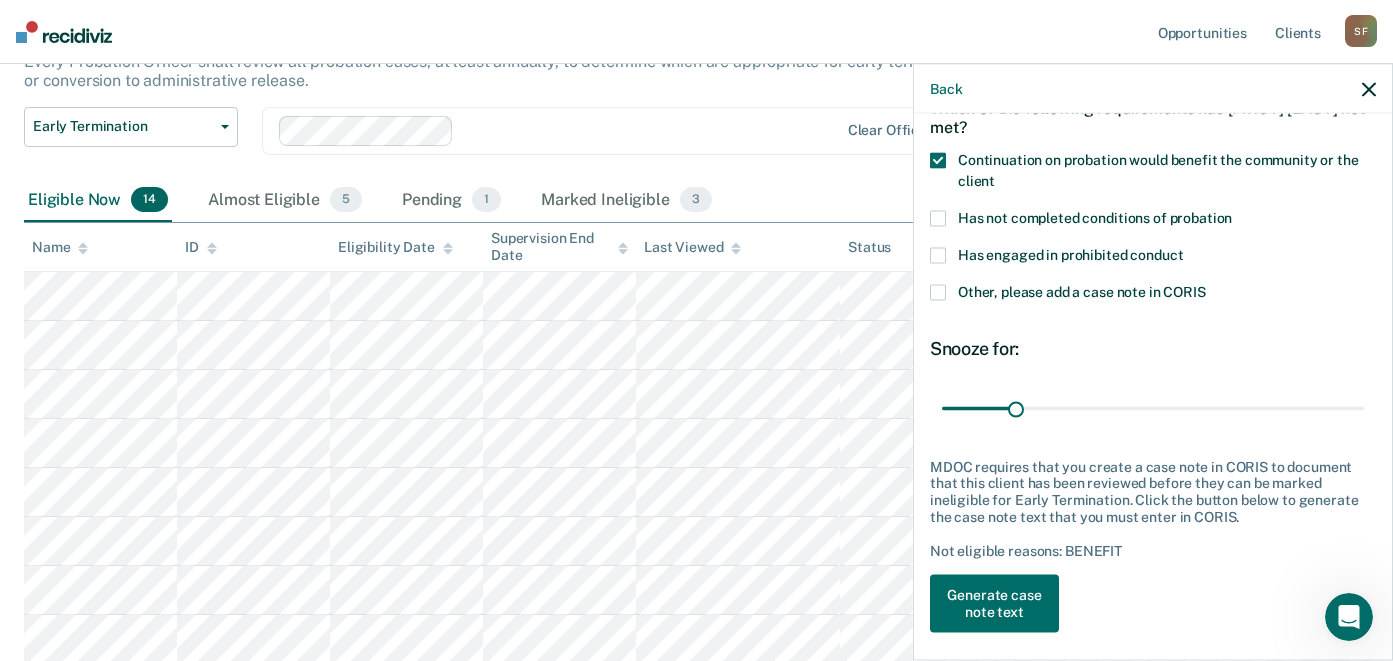scroll, scrollTop: 124, scrollLeft: 0, axis: vertical 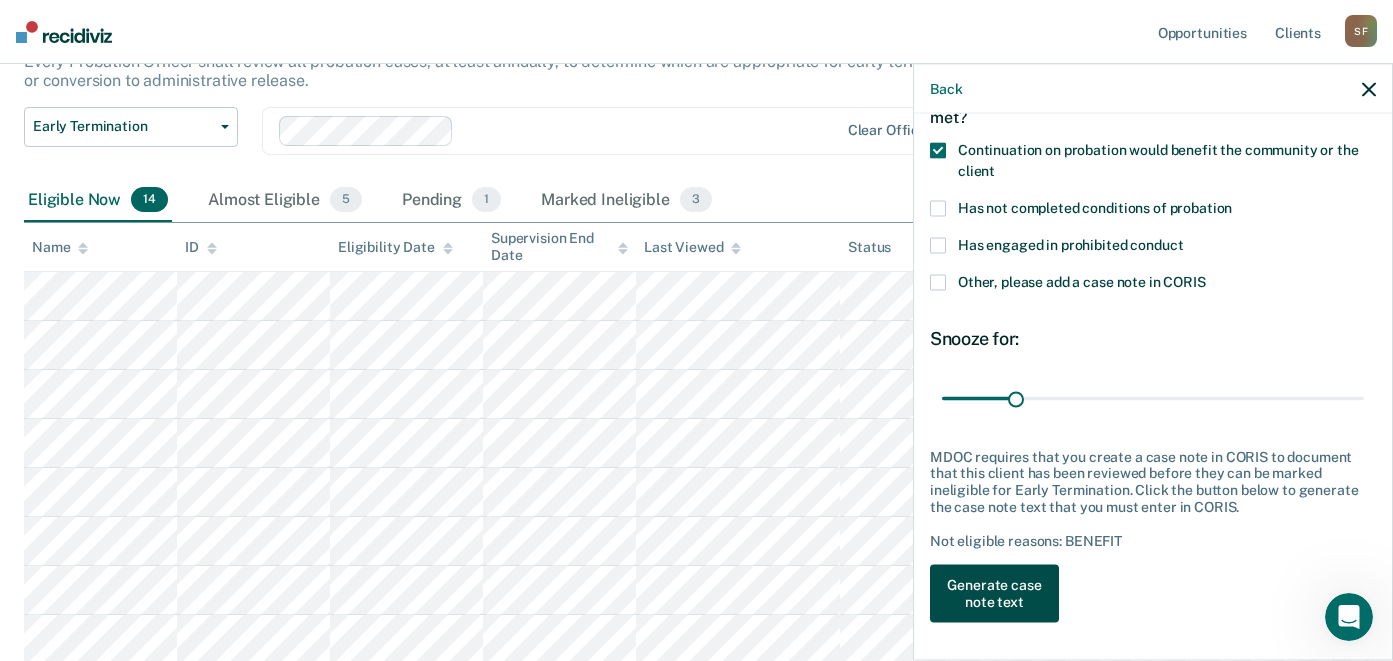 click on "Generate case note text" at bounding box center [994, 594] 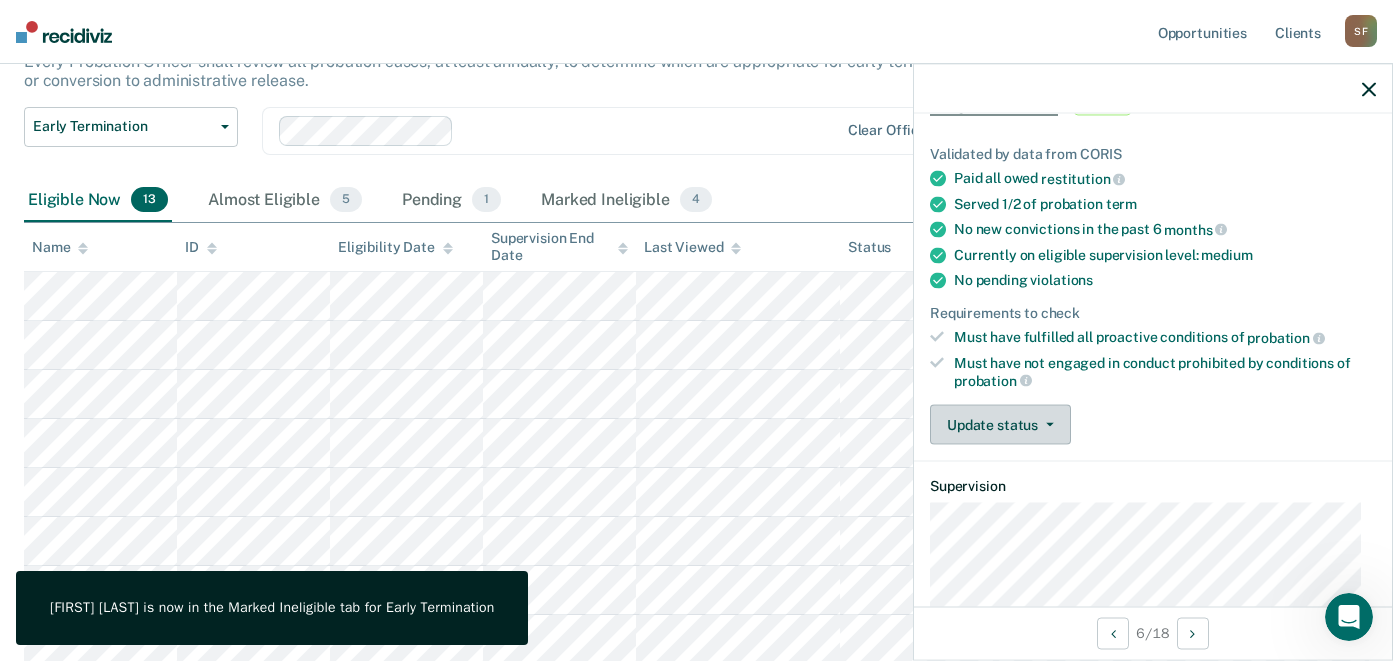 click on "Update status" at bounding box center [1000, 425] 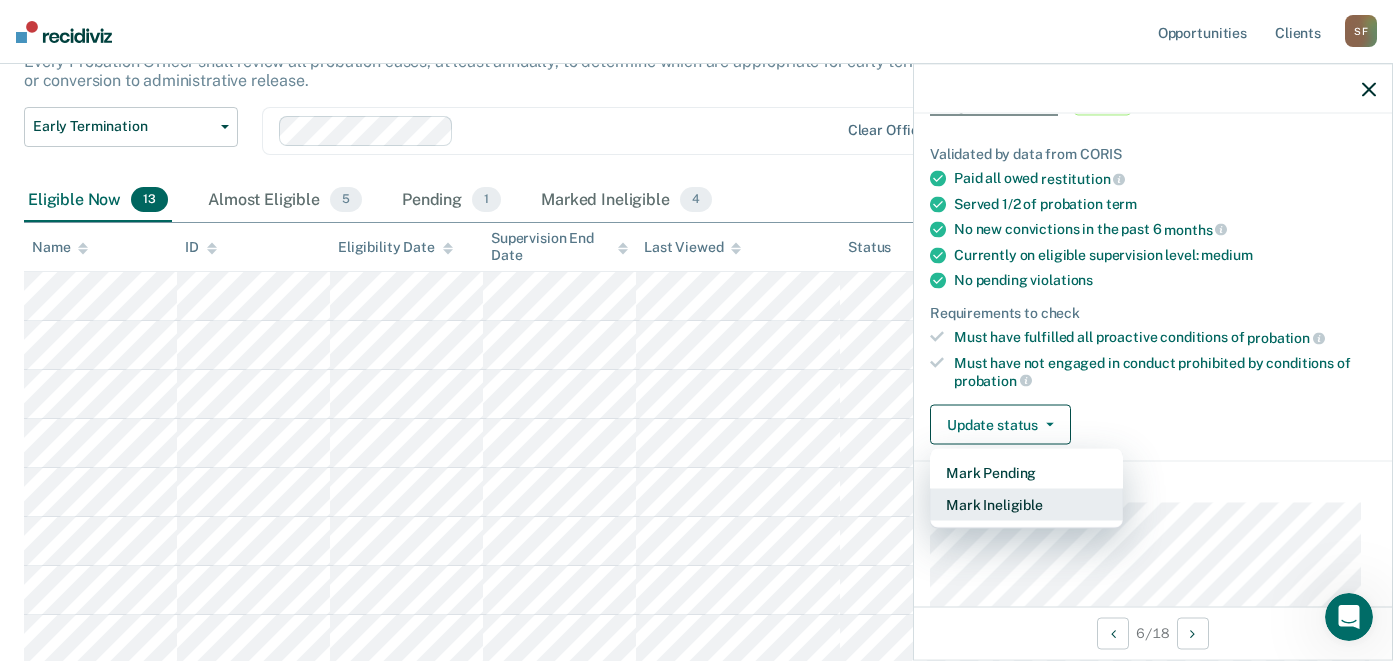 click on "Mark Ineligible" at bounding box center (1026, 505) 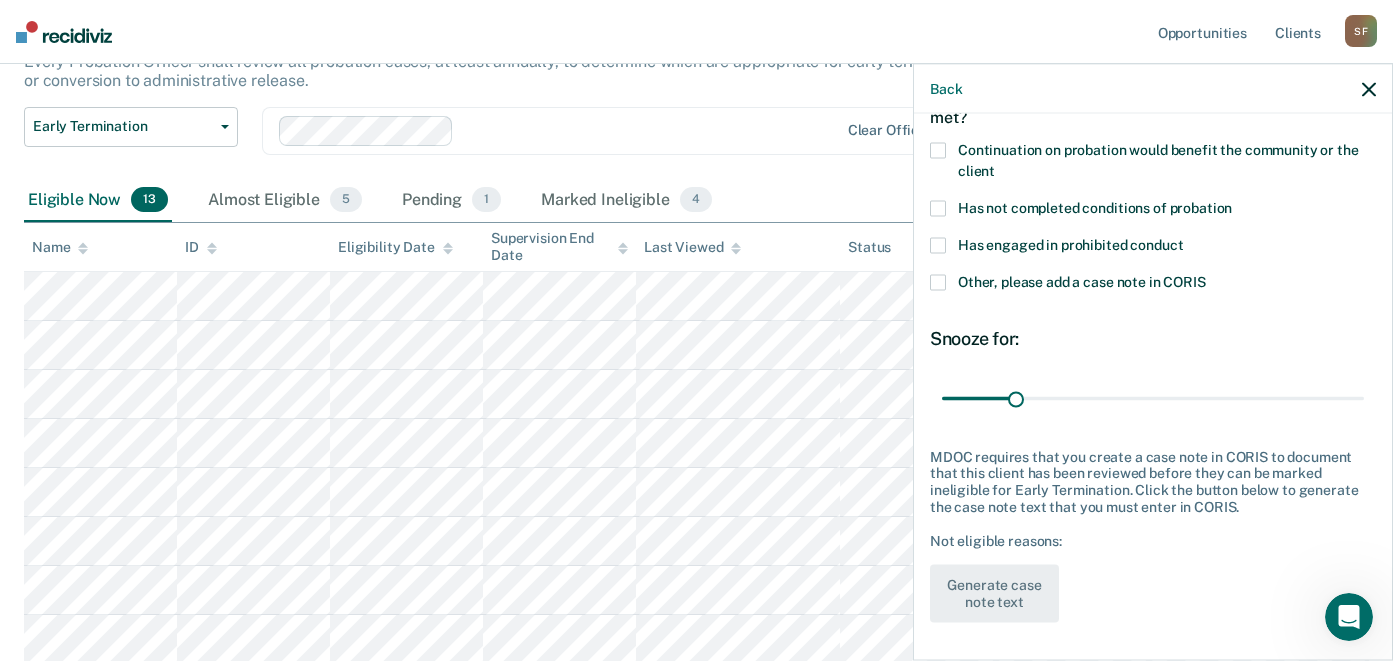 click at bounding box center (938, 209) 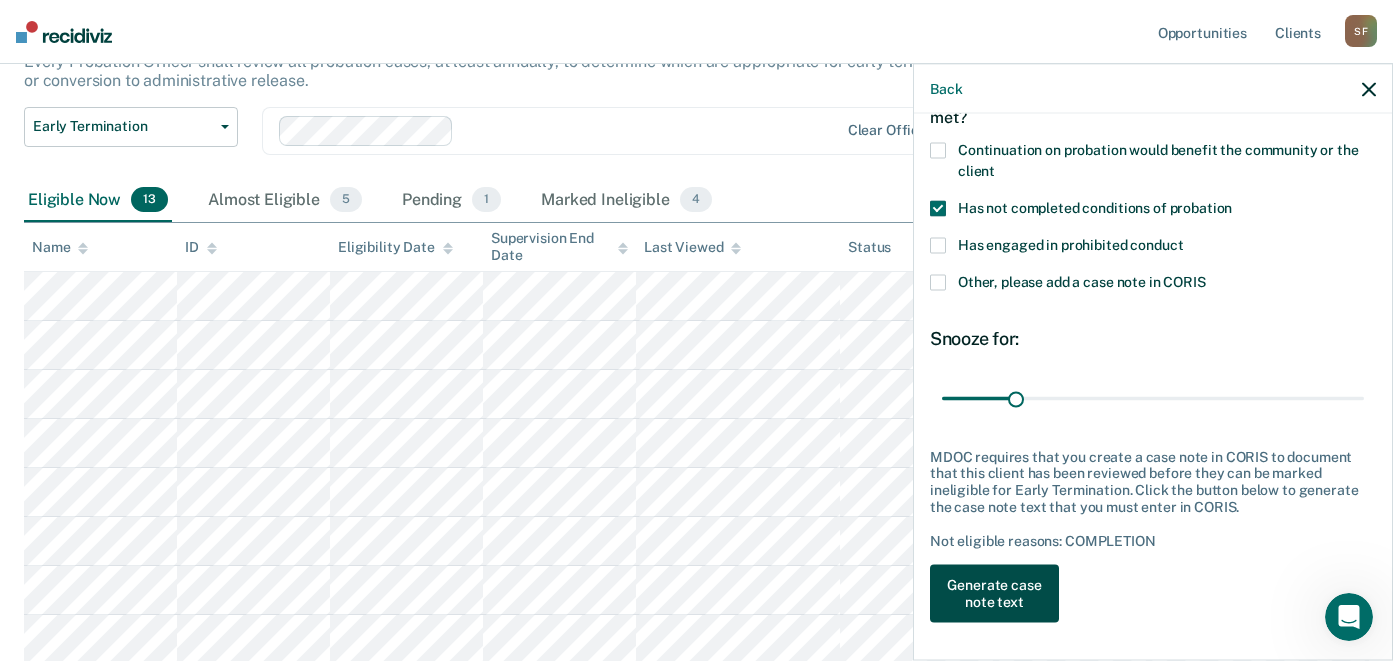 click on "Generate case note text" at bounding box center [994, 594] 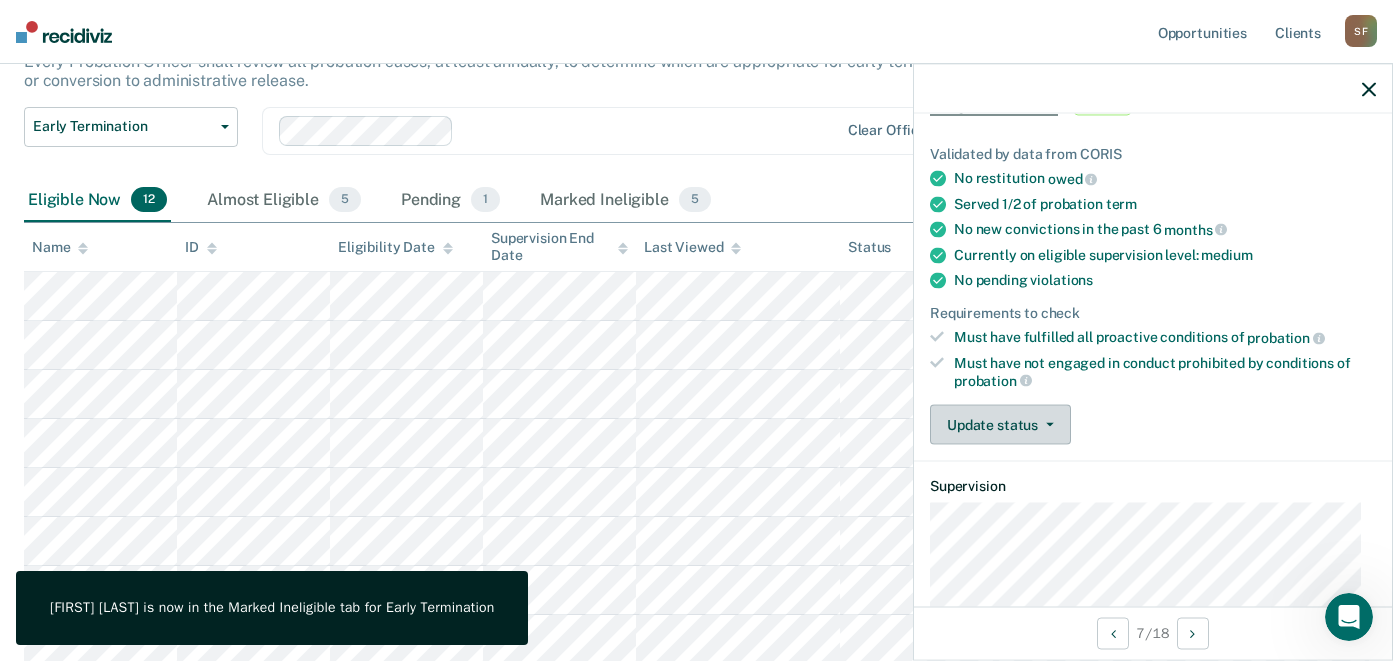click on "Update status" at bounding box center [1000, 425] 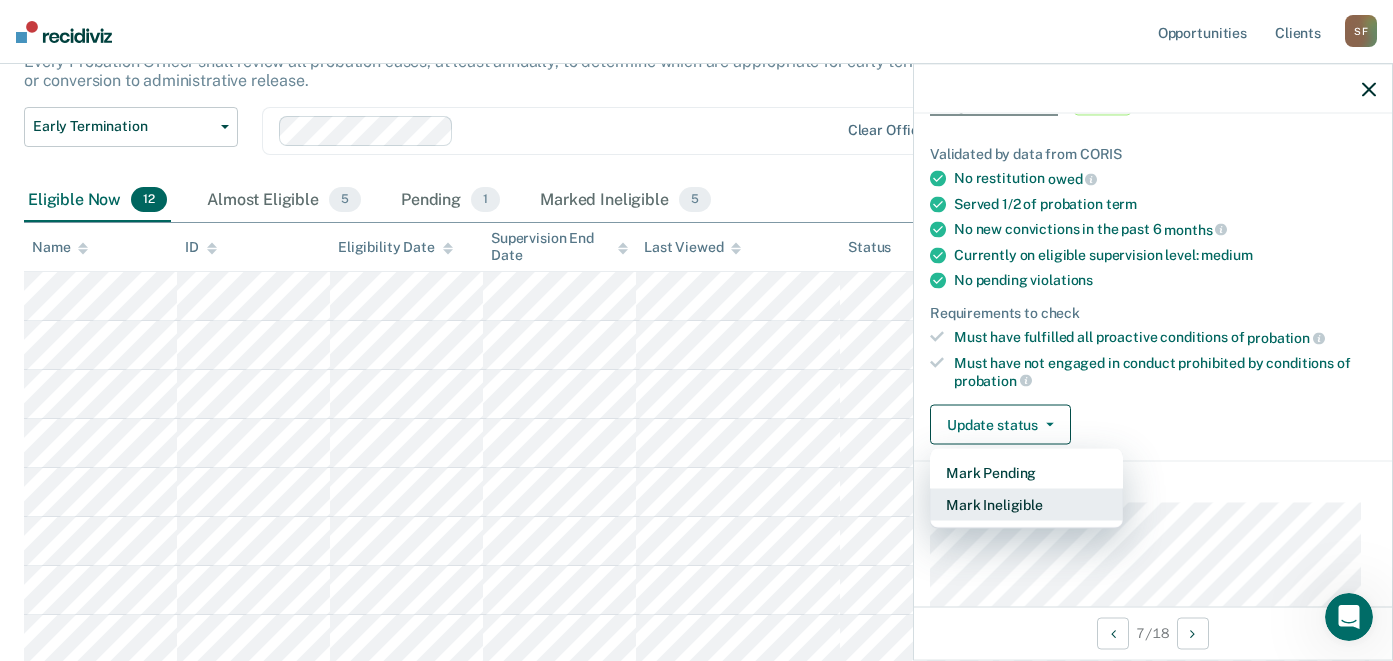 click on "Mark Ineligible" at bounding box center (1026, 505) 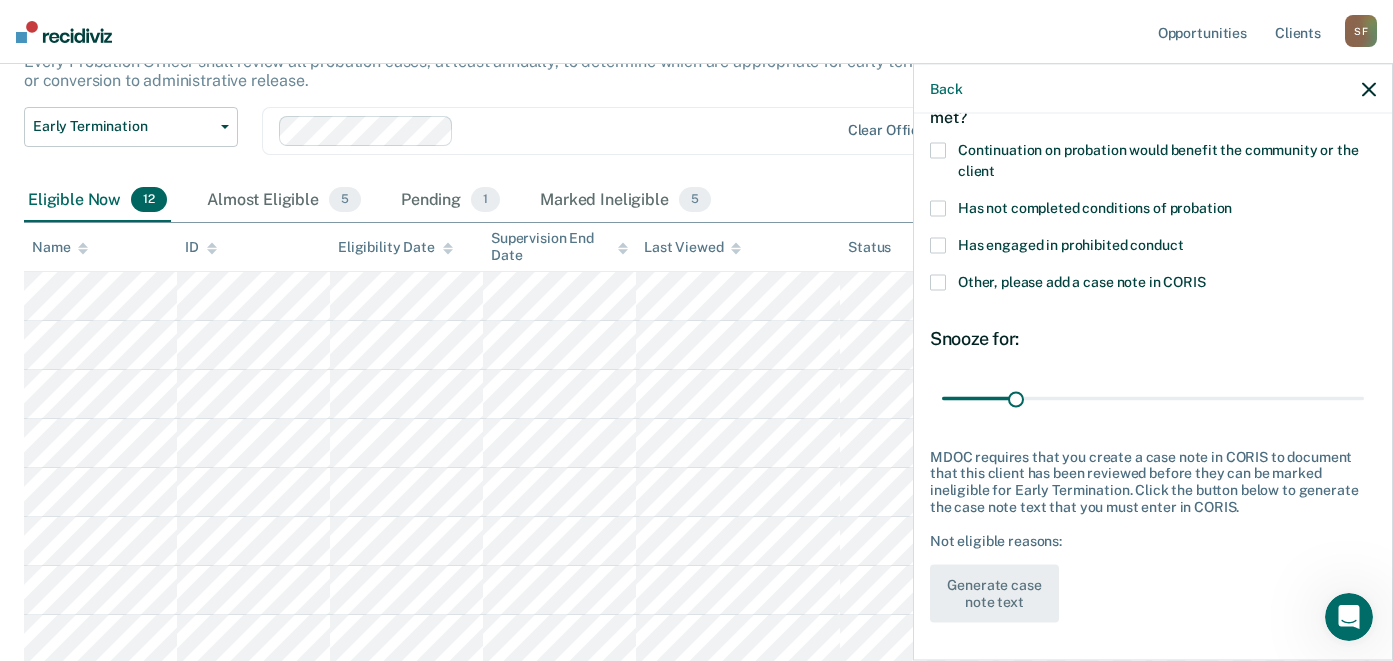 click at bounding box center [938, 209] 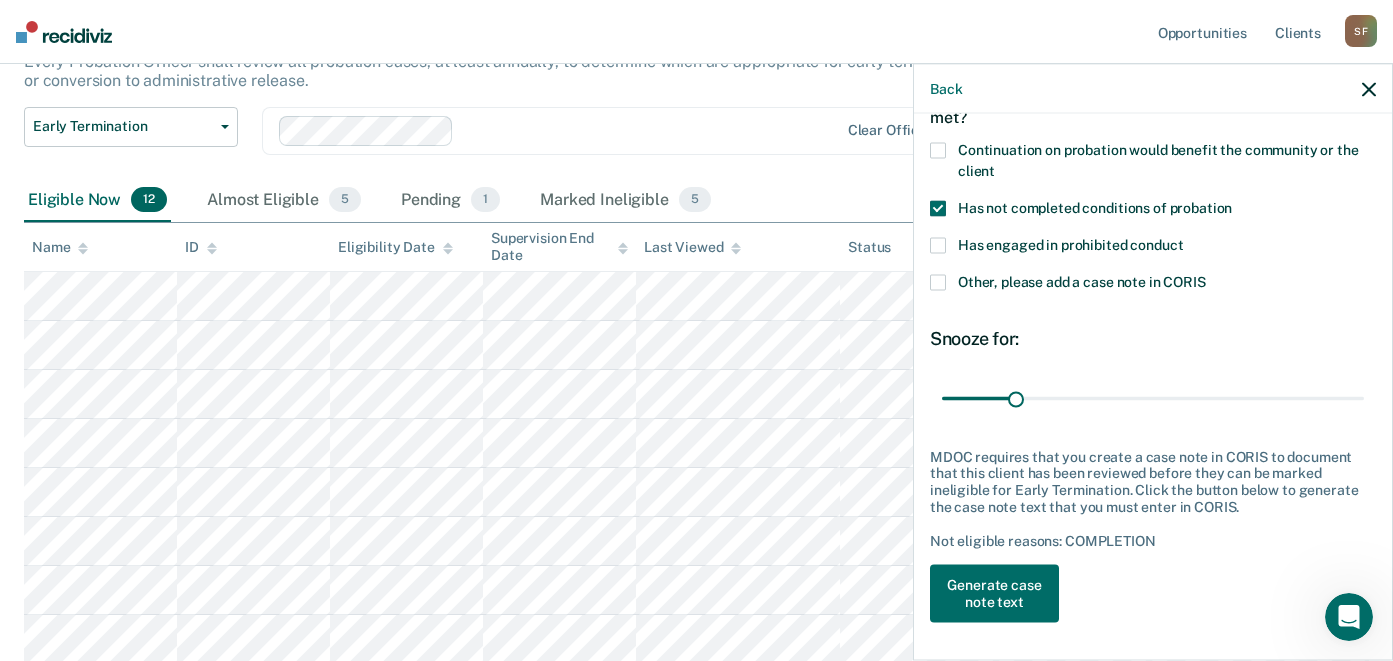 click at bounding box center (938, 246) 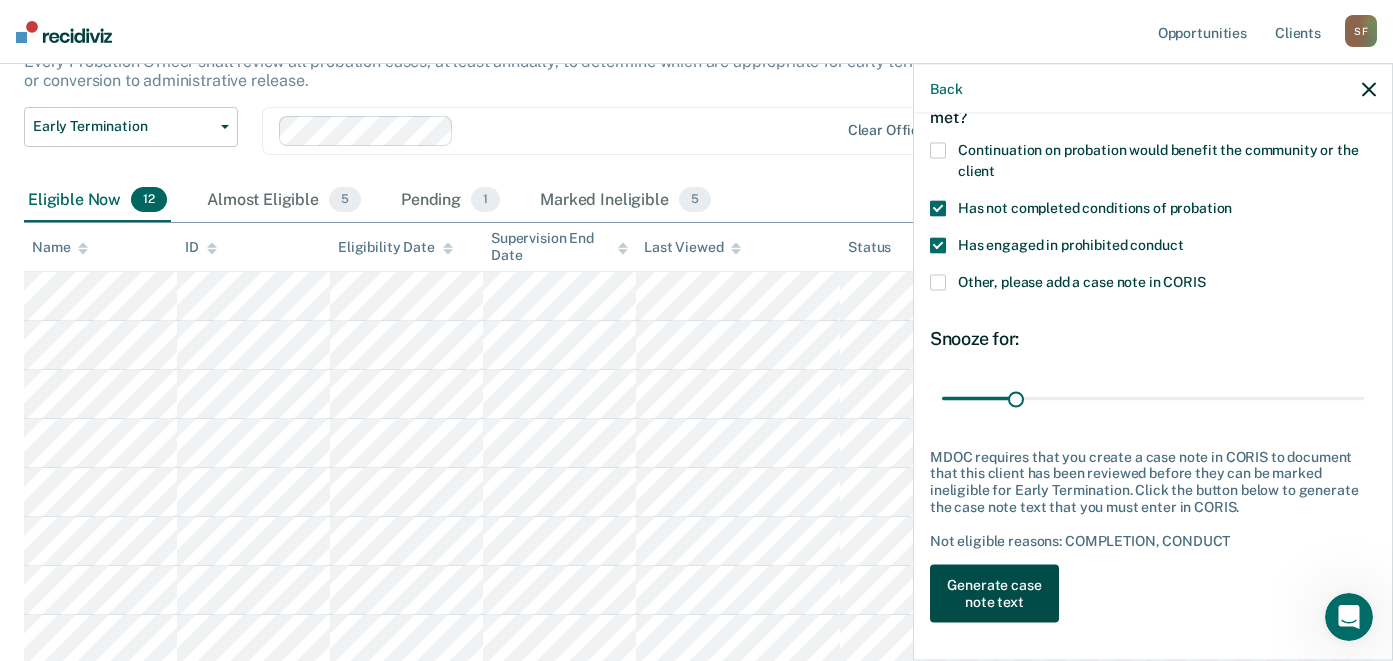 click on "Generate case note text" at bounding box center [994, 594] 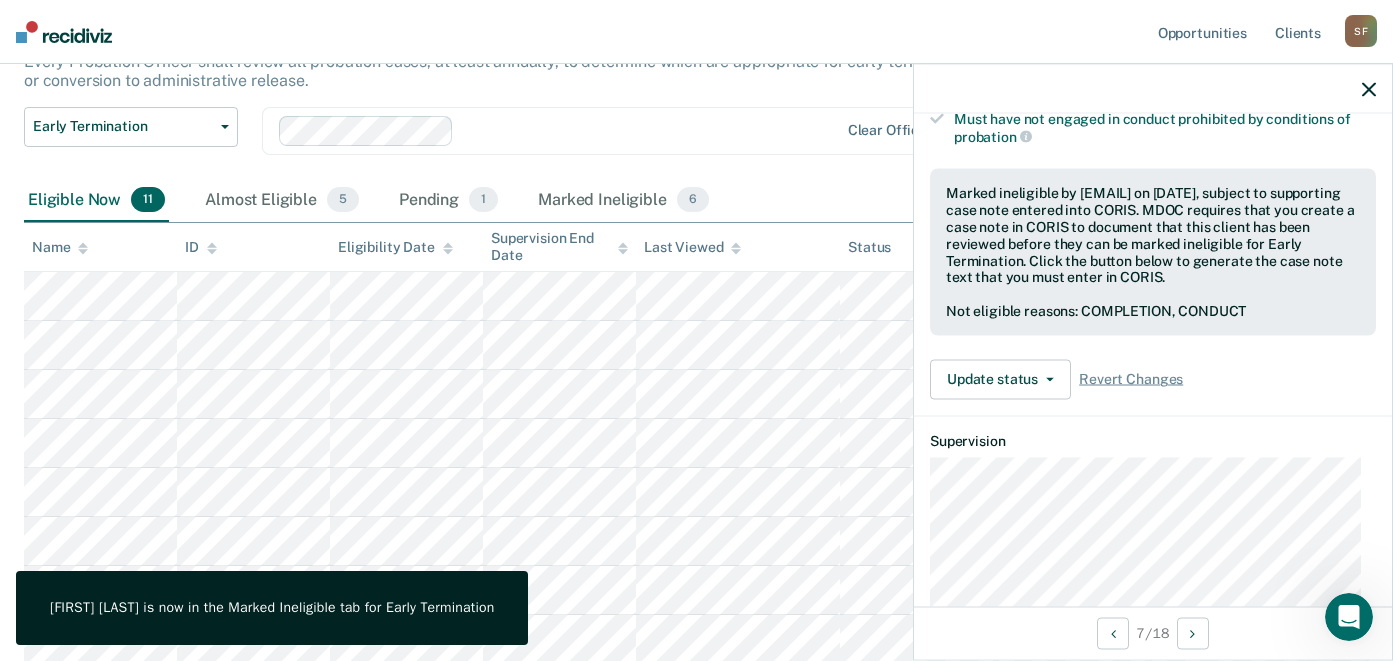 scroll, scrollTop: 324, scrollLeft: 0, axis: vertical 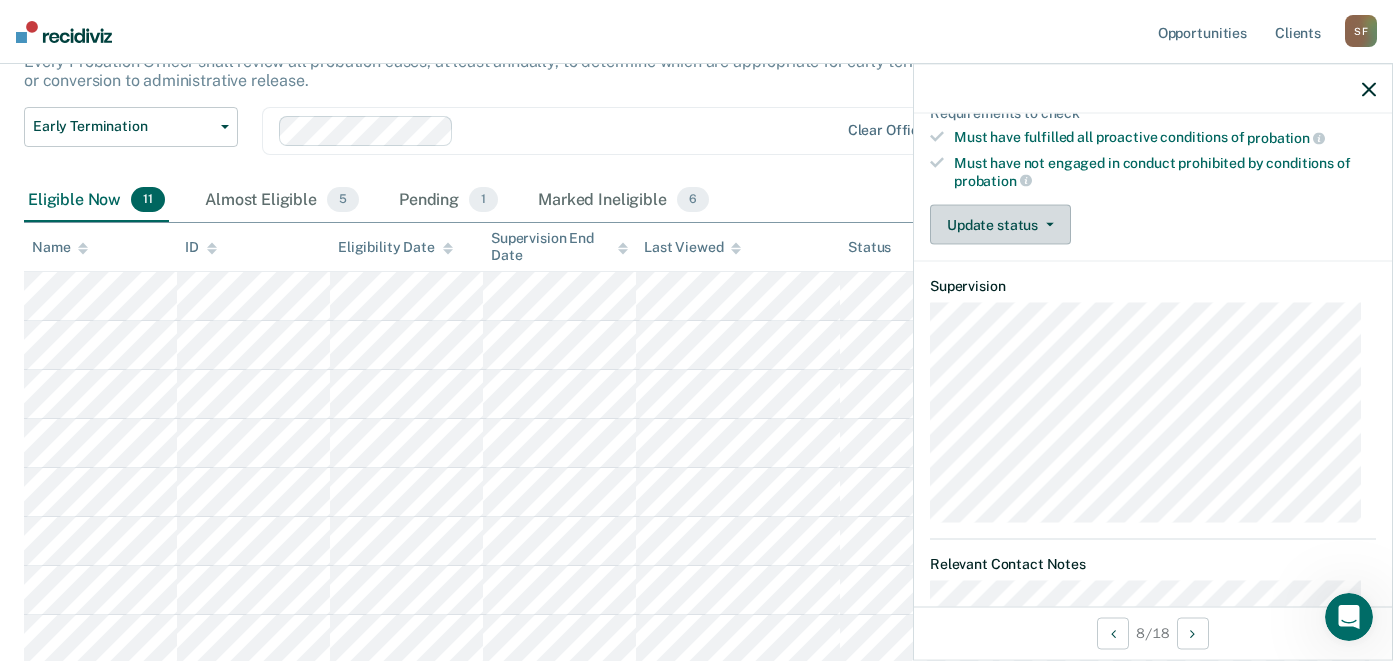 click on "Update status" at bounding box center [1000, 225] 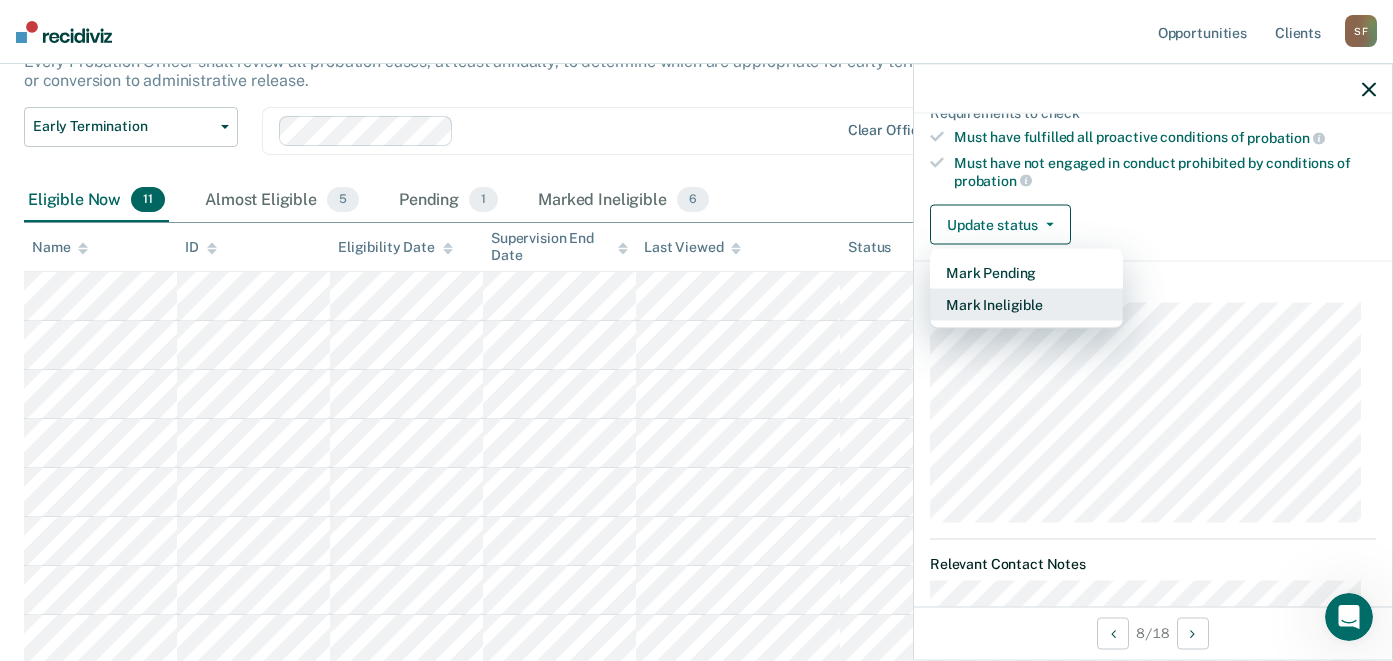 click on "Mark Ineligible" at bounding box center [1026, 305] 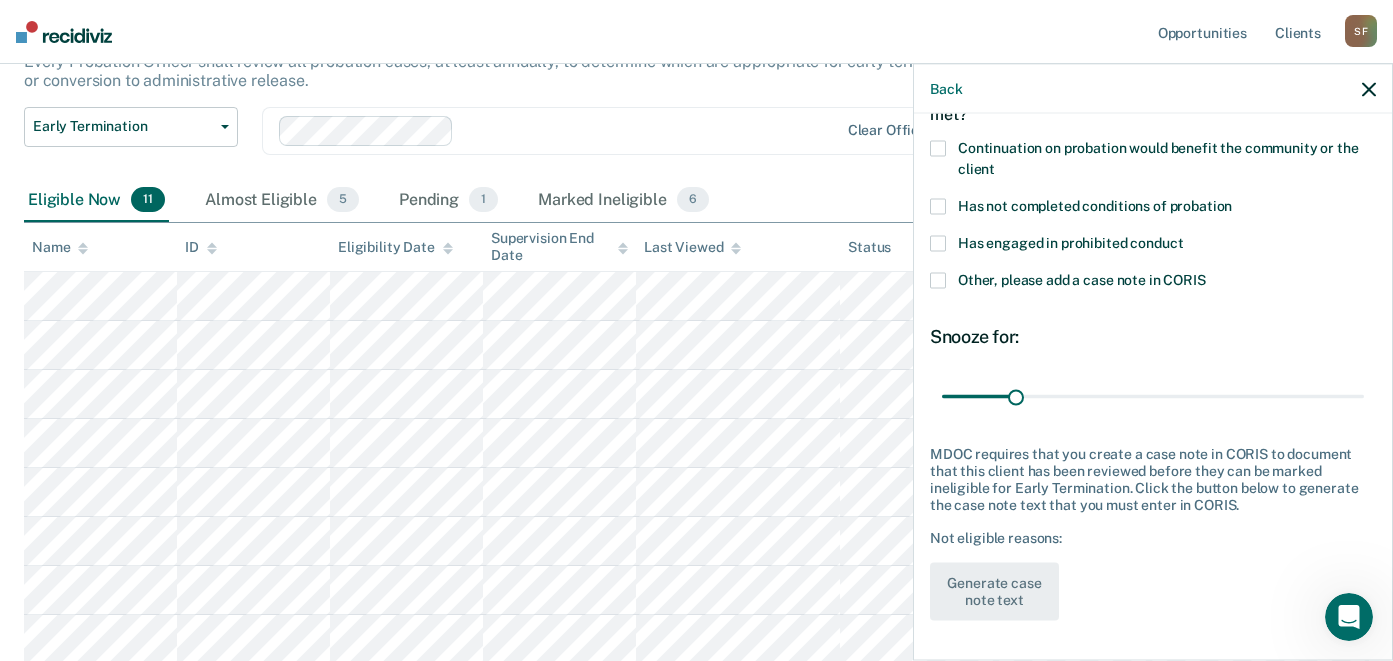 scroll, scrollTop: 124, scrollLeft: 0, axis: vertical 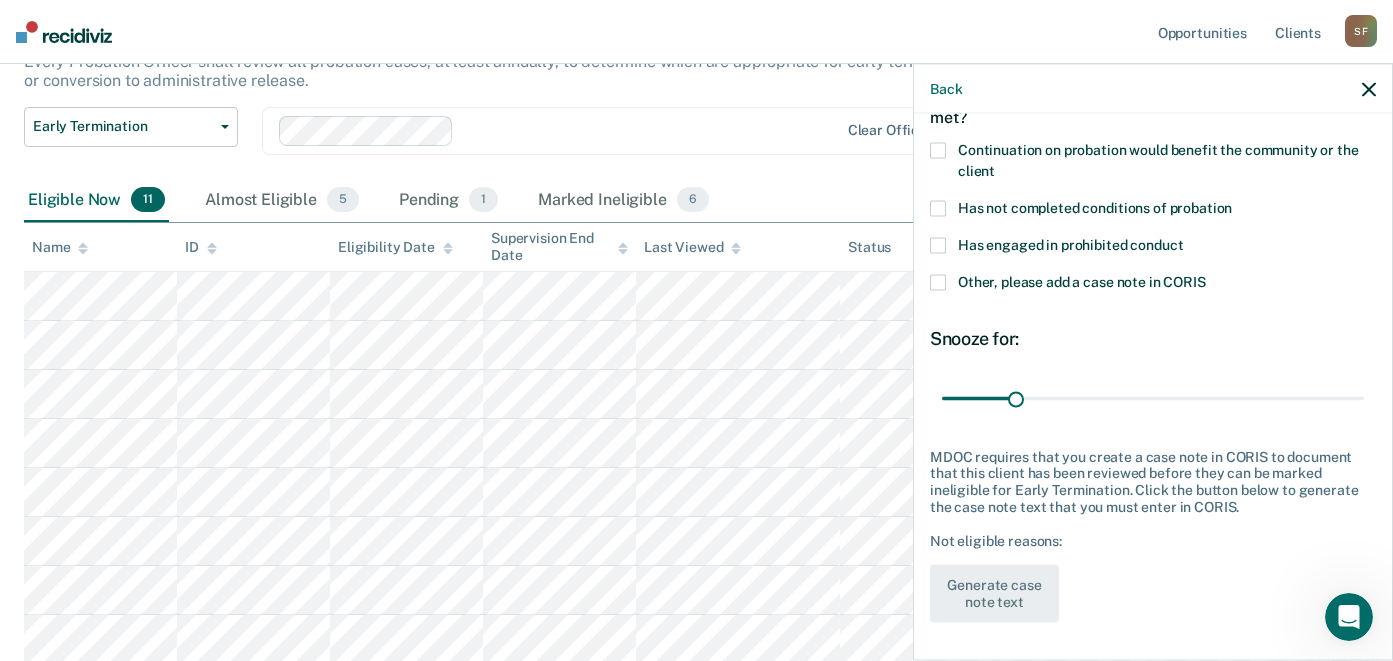 click at bounding box center (938, 209) 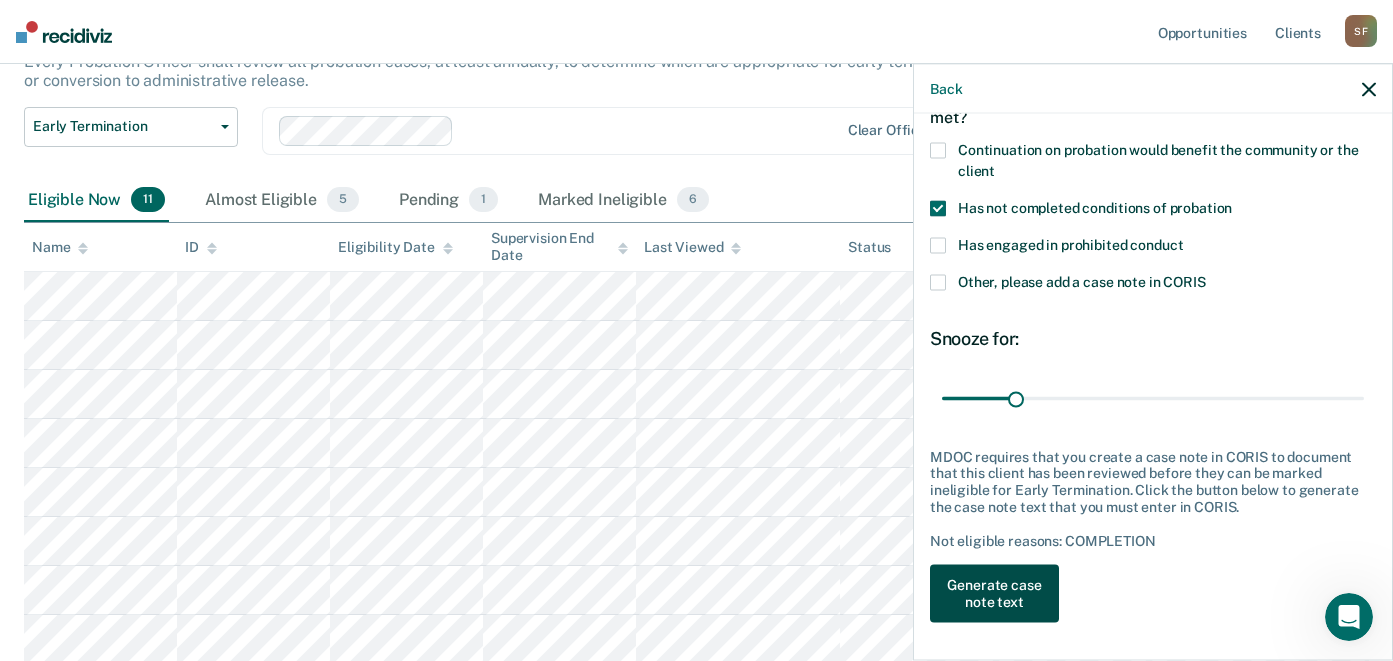click on "Generate case note text" at bounding box center [994, 594] 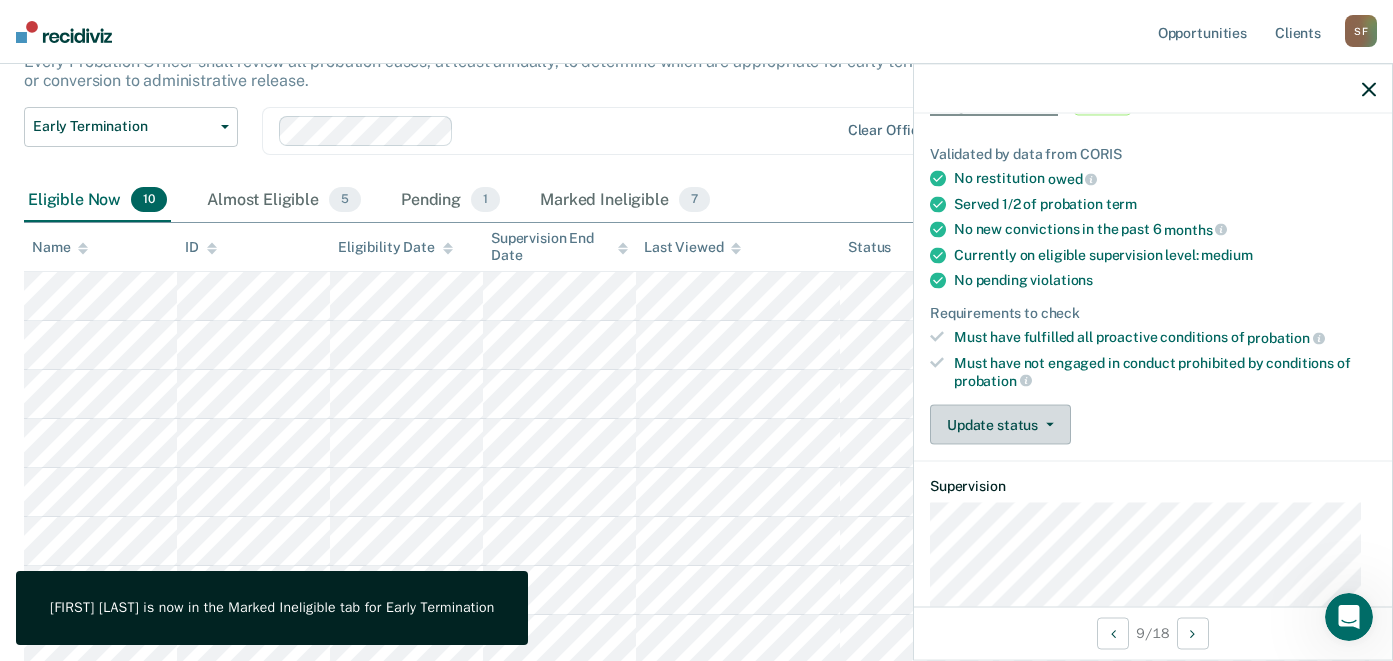 click on "Update status" at bounding box center [1000, 425] 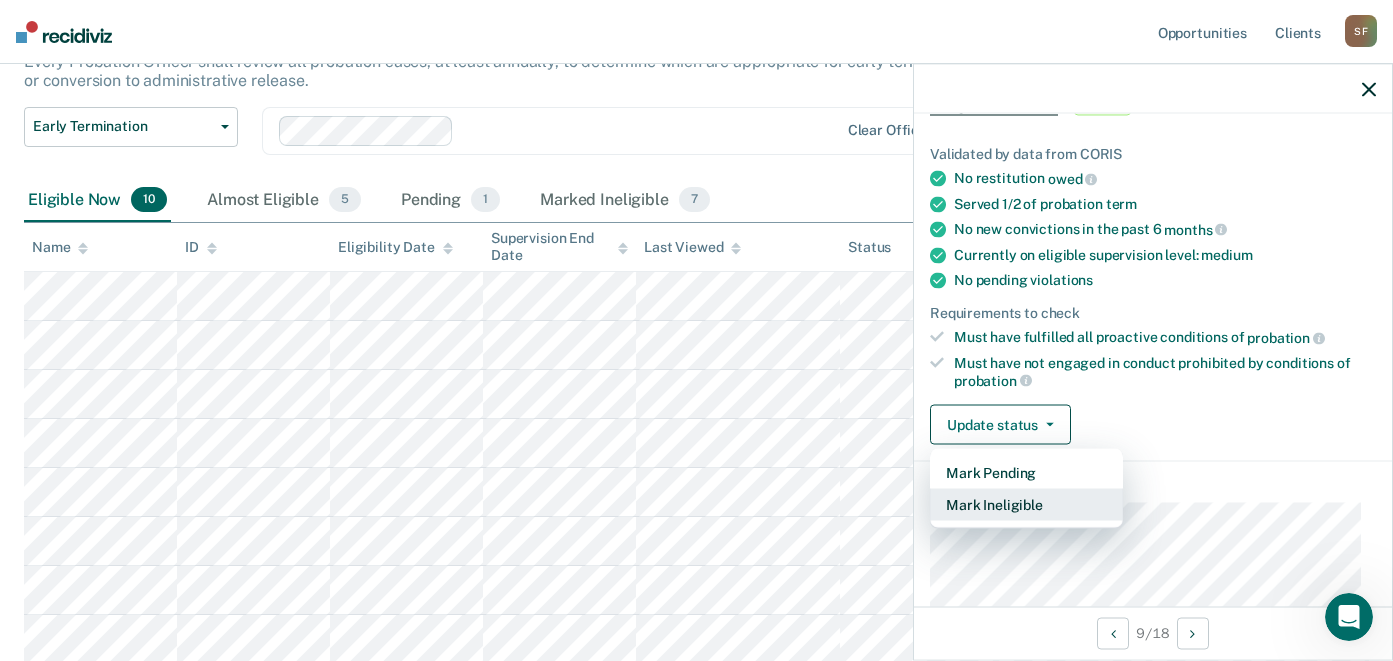 click on "Mark Ineligible" at bounding box center [1026, 505] 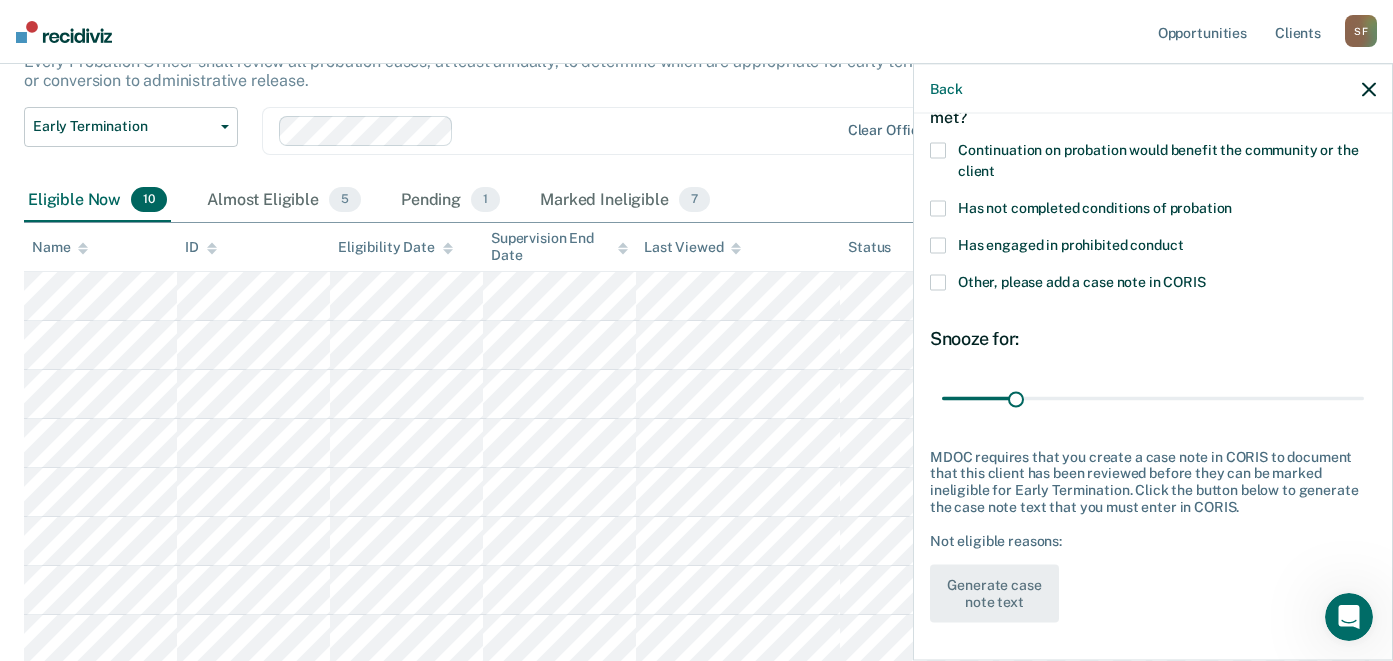 click at bounding box center (938, 209) 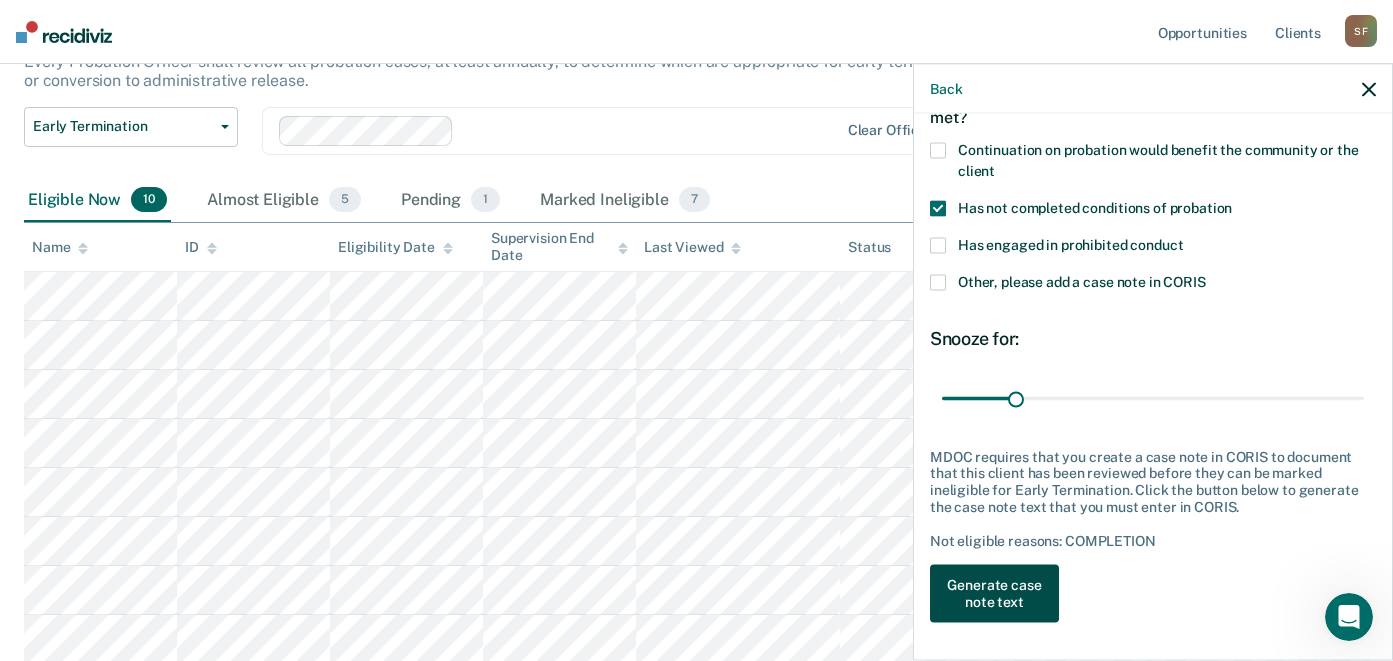 click on "Generate case note text" at bounding box center (994, 594) 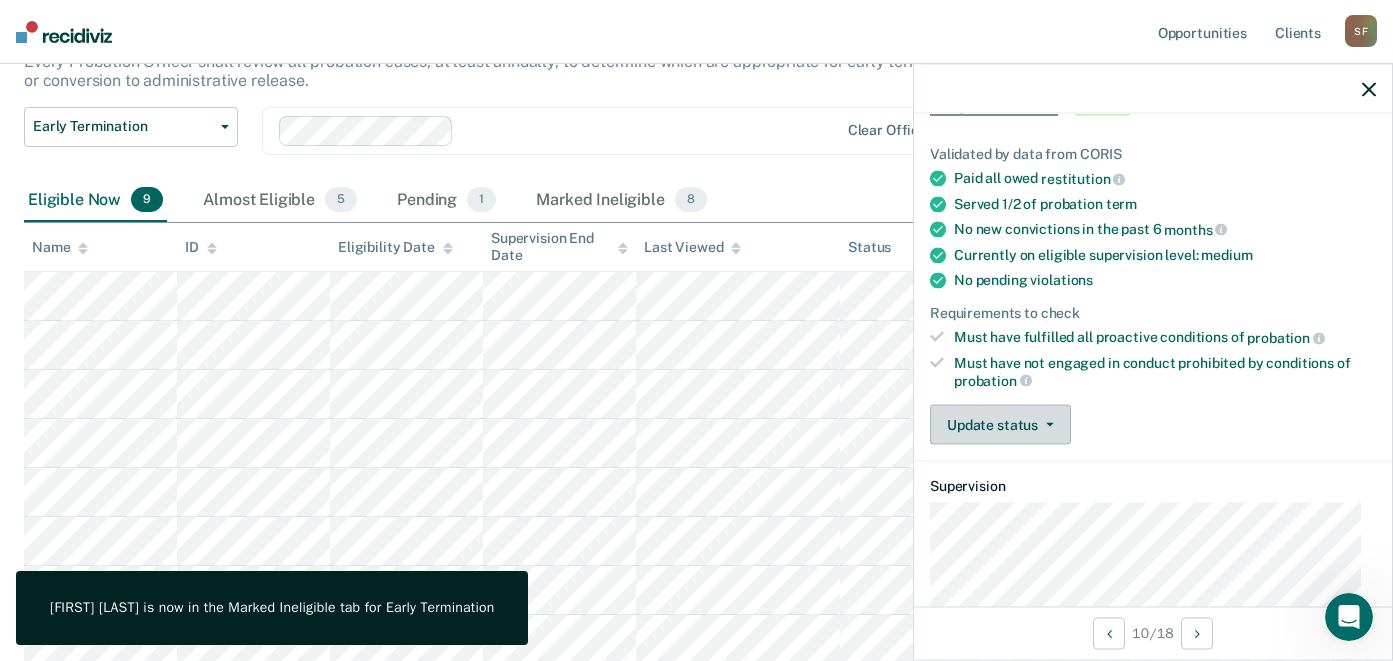 click on "Update status" at bounding box center (1000, 425) 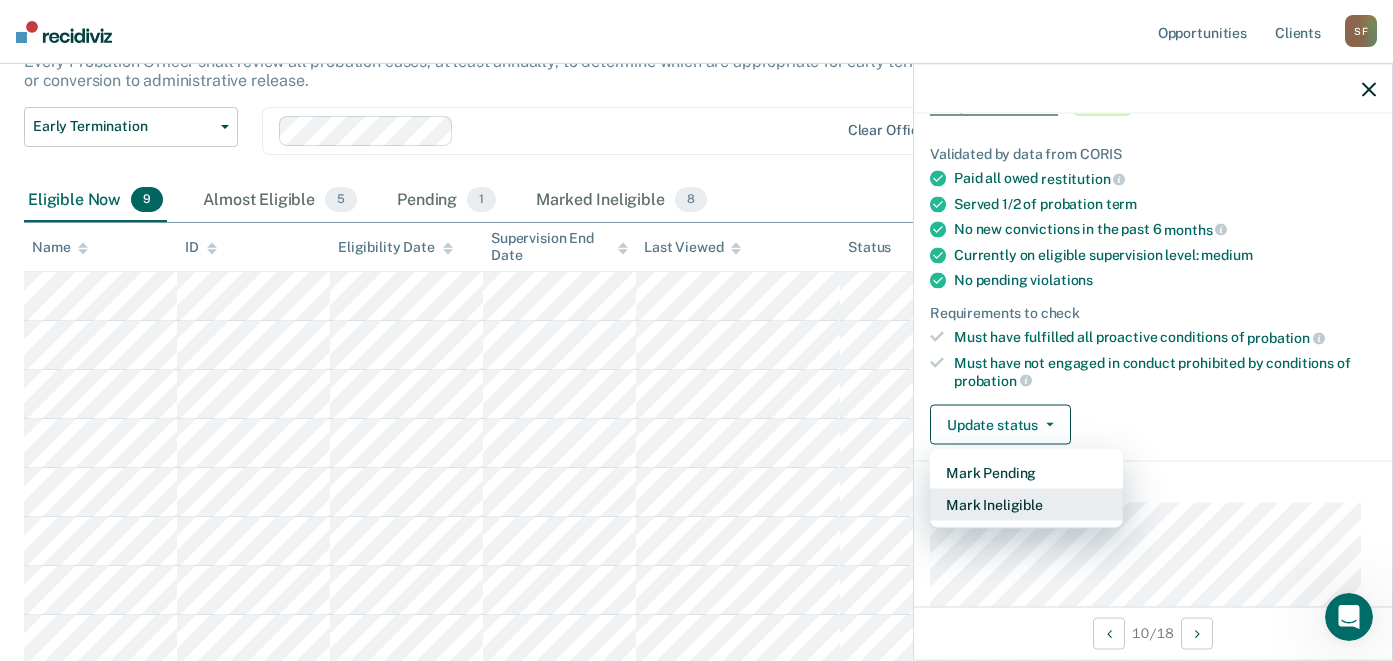 click on "Mark Ineligible" at bounding box center (1026, 505) 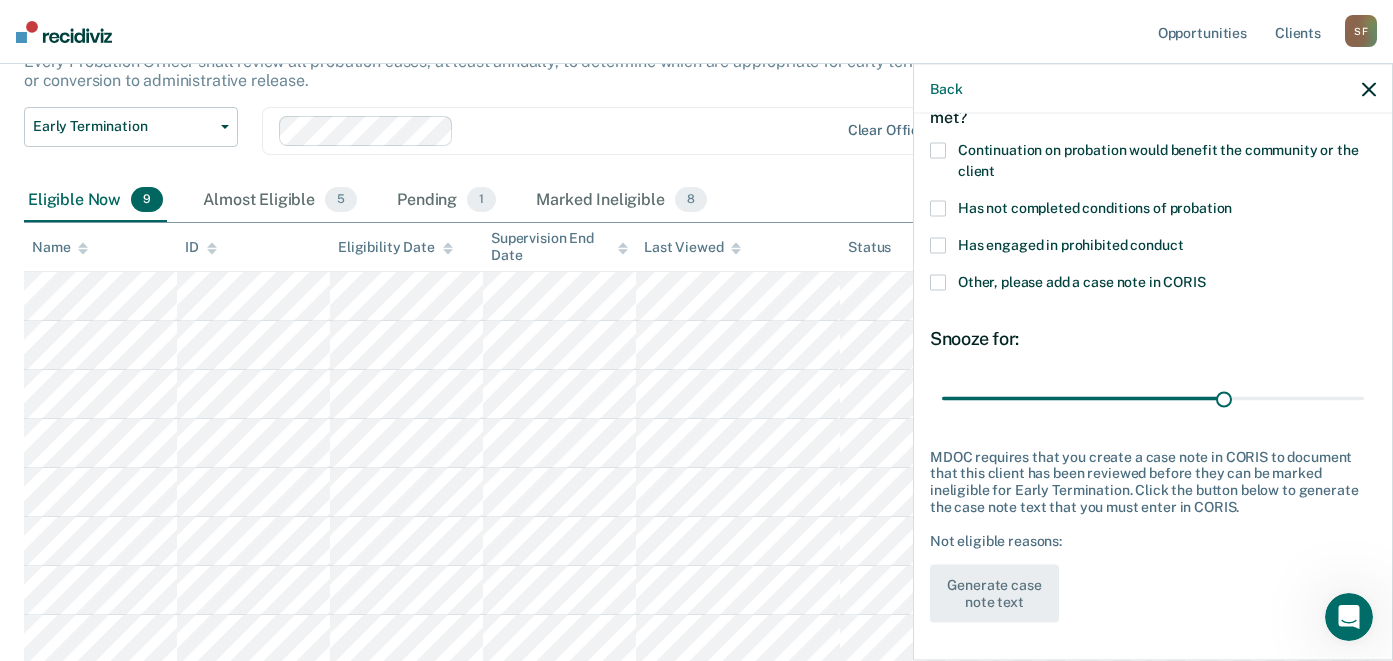 click at bounding box center (938, 209) 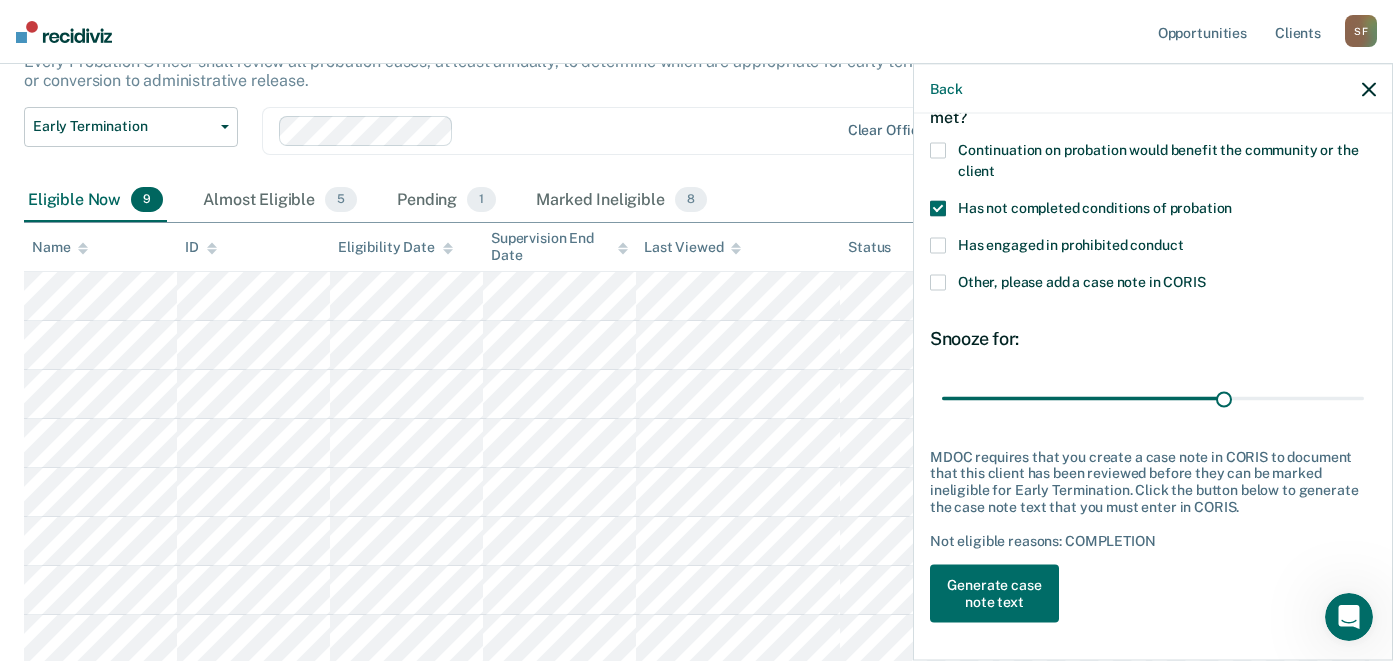 click at bounding box center [938, 246] 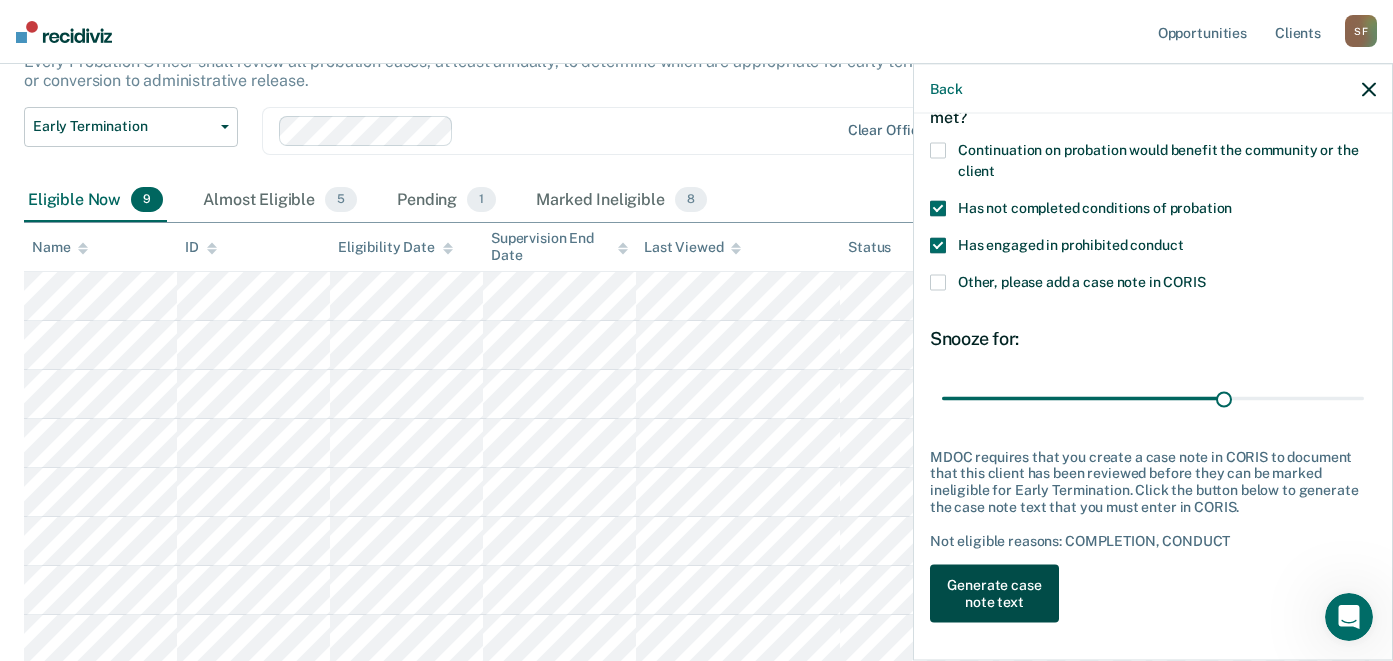 click on "Generate case note text" at bounding box center (994, 594) 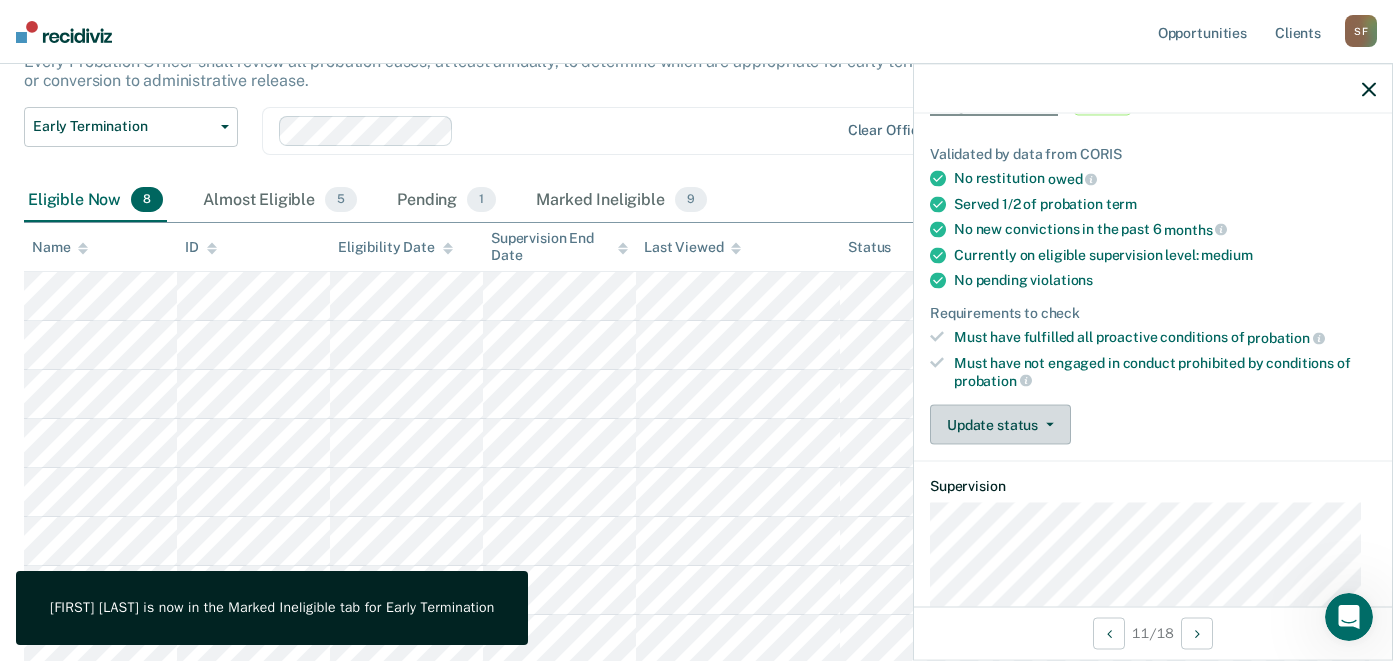 click on "Update status" at bounding box center (1000, 425) 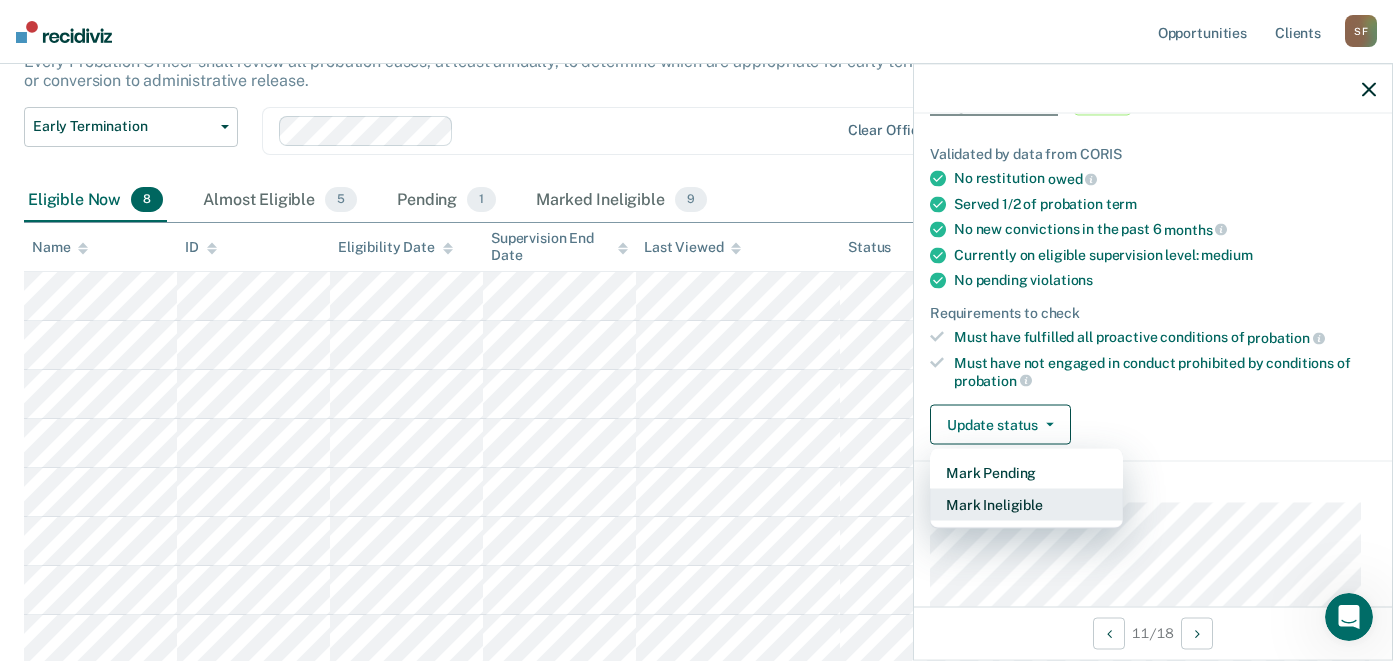 click on "Mark Ineligible" at bounding box center (1026, 505) 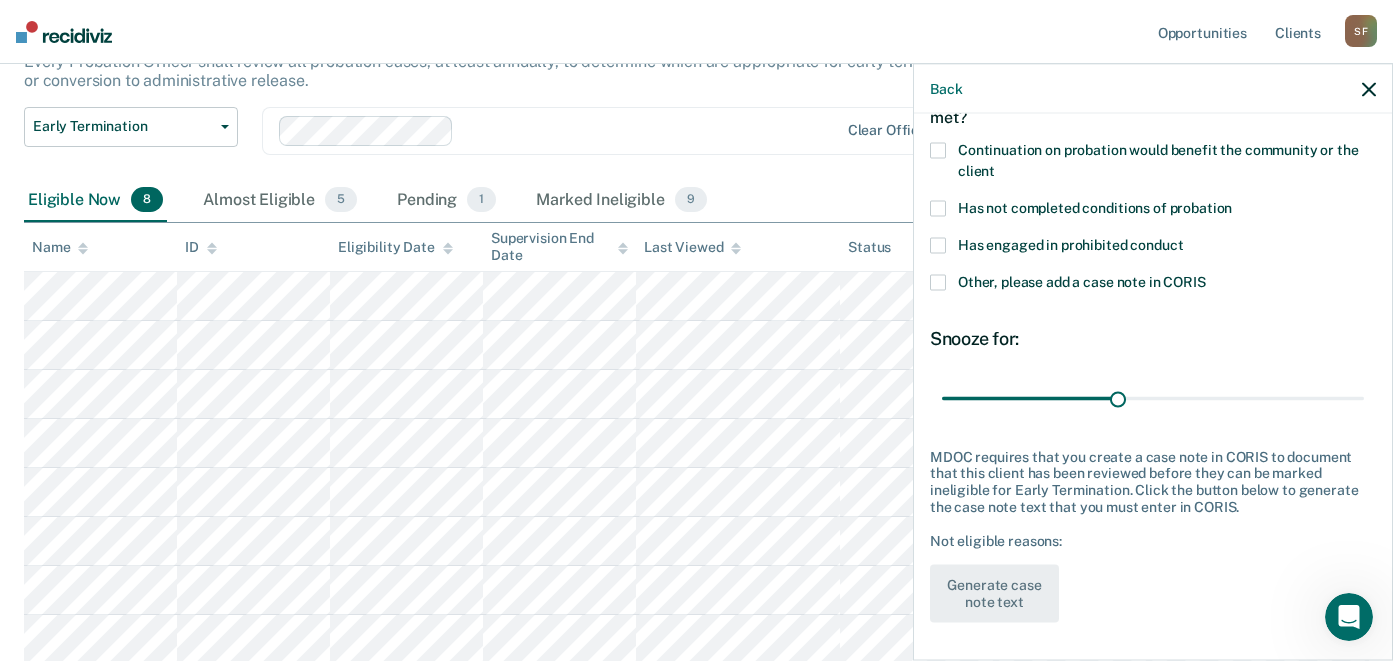 click at bounding box center [938, 246] 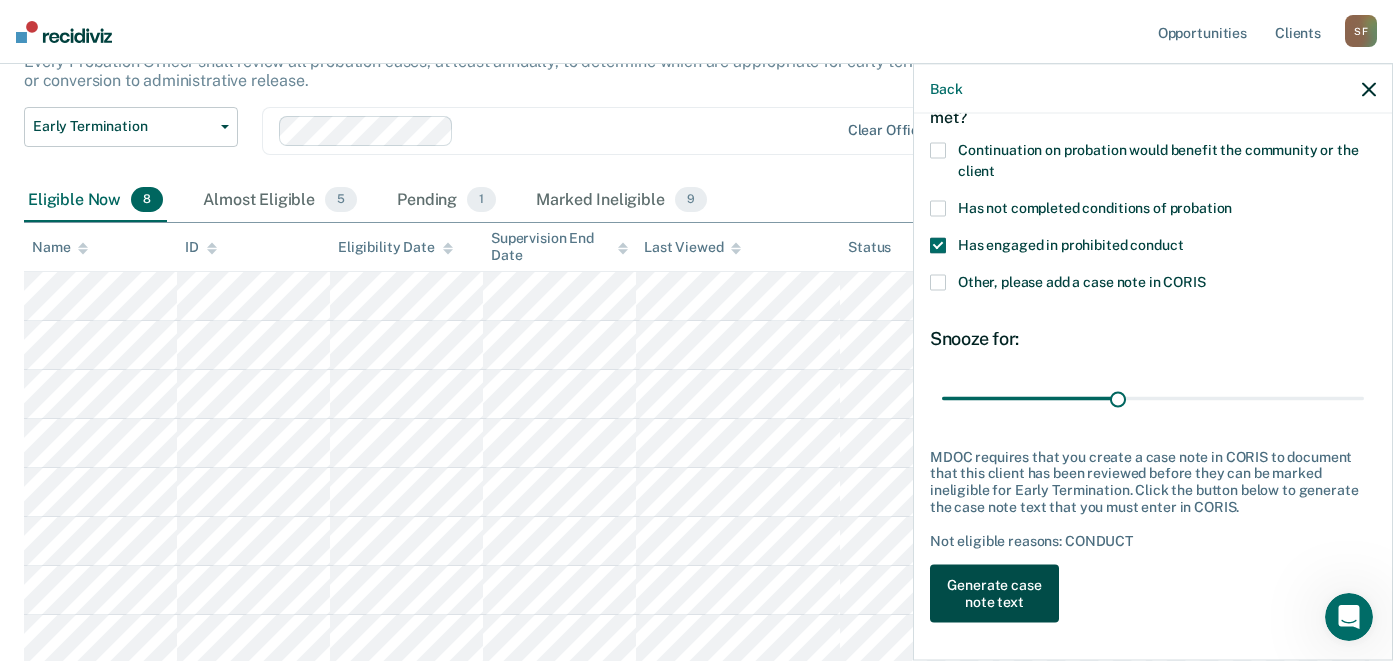 click on "Generate case note text" at bounding box center (994, 594) 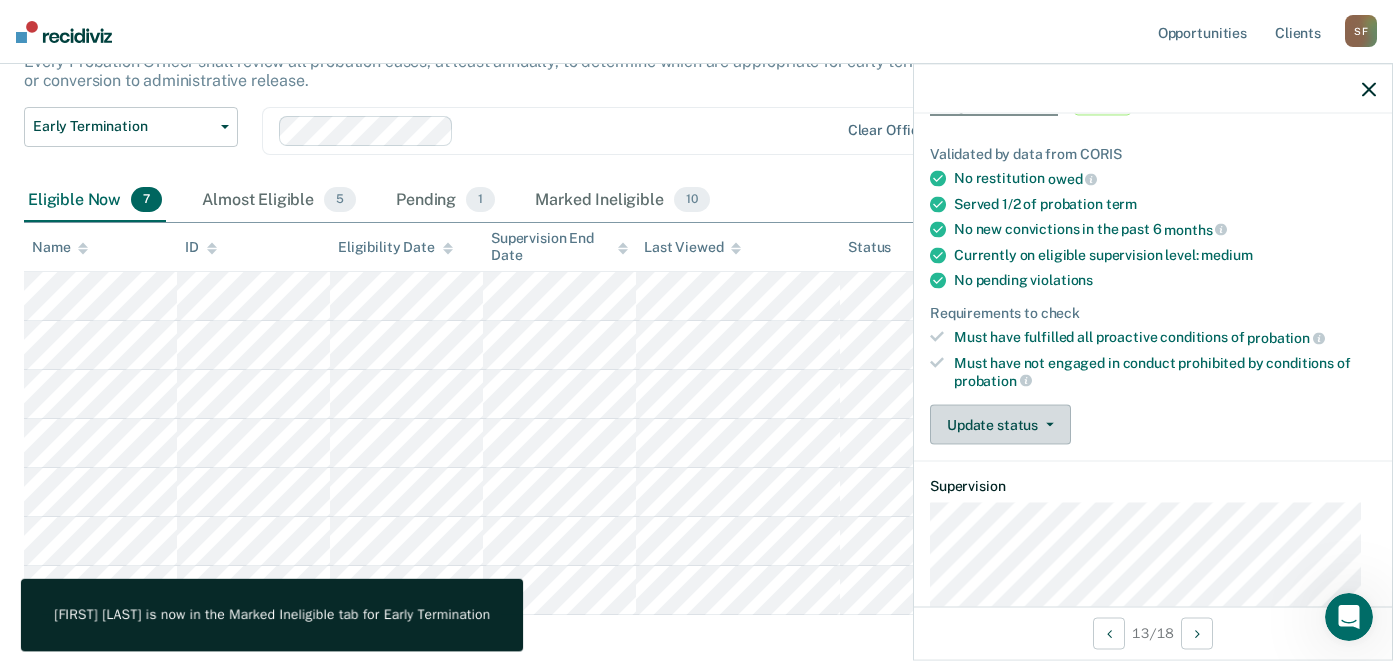 click on "Update status" at bounding box center [1000, 425] 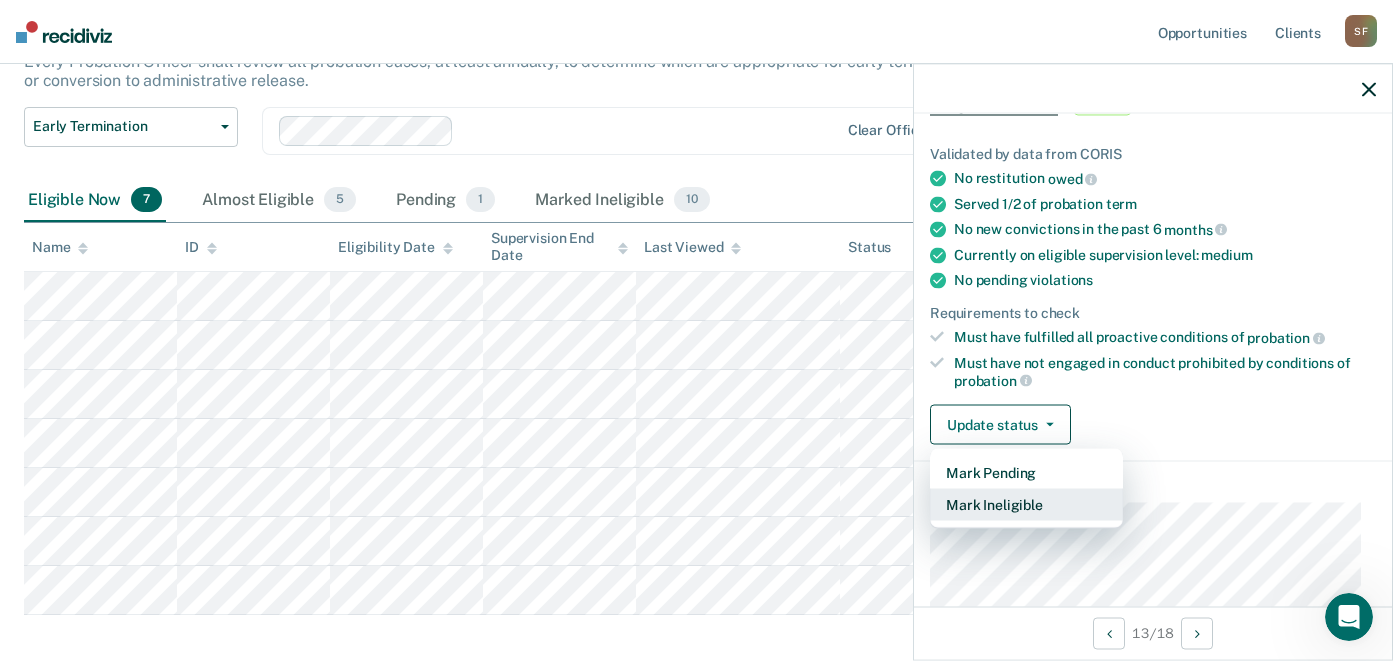 click on "Mark Ineligible" at bounding box center [1026, 505] 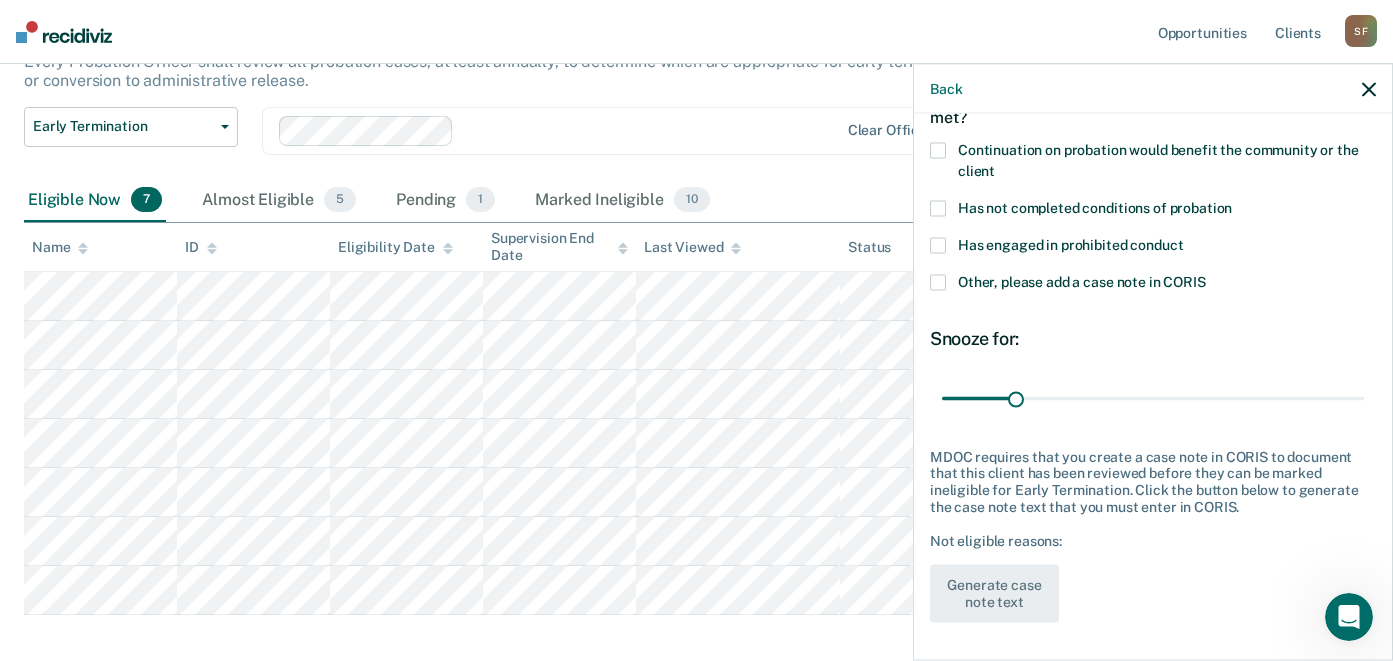 click at bounding box center [938, 246] 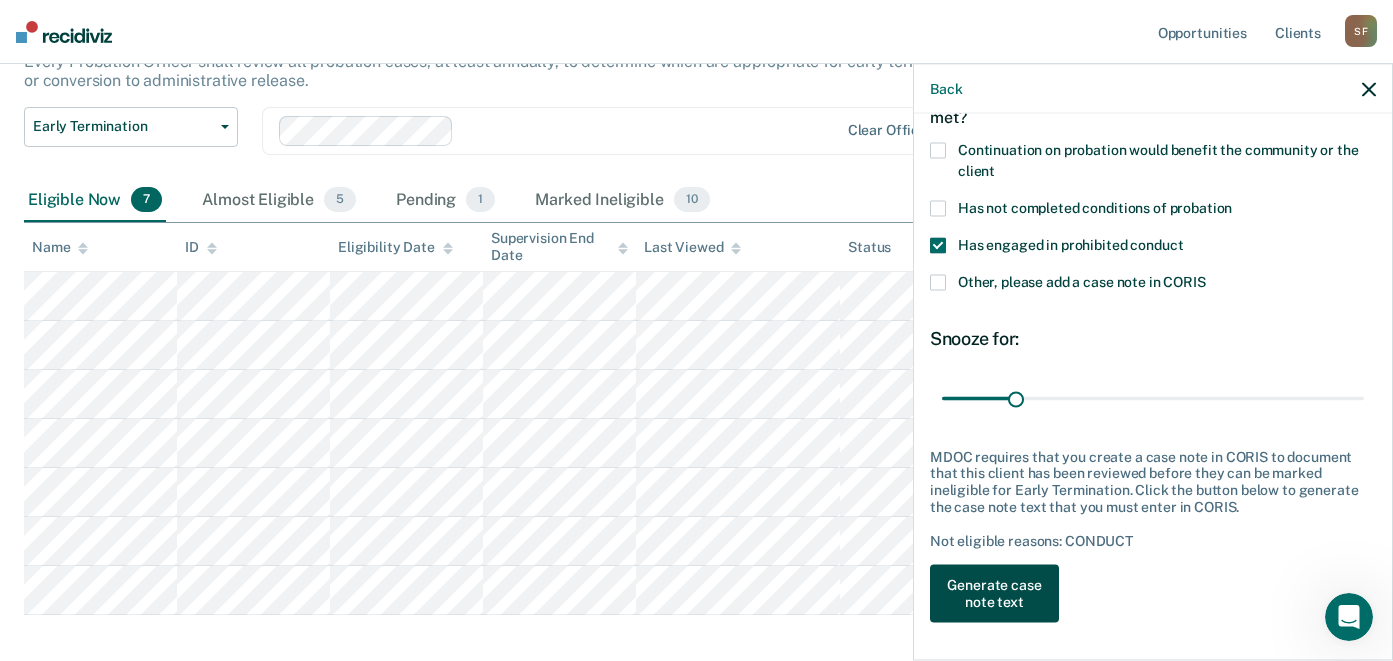click on "Generate case note text" at bounding box center (994, 594) 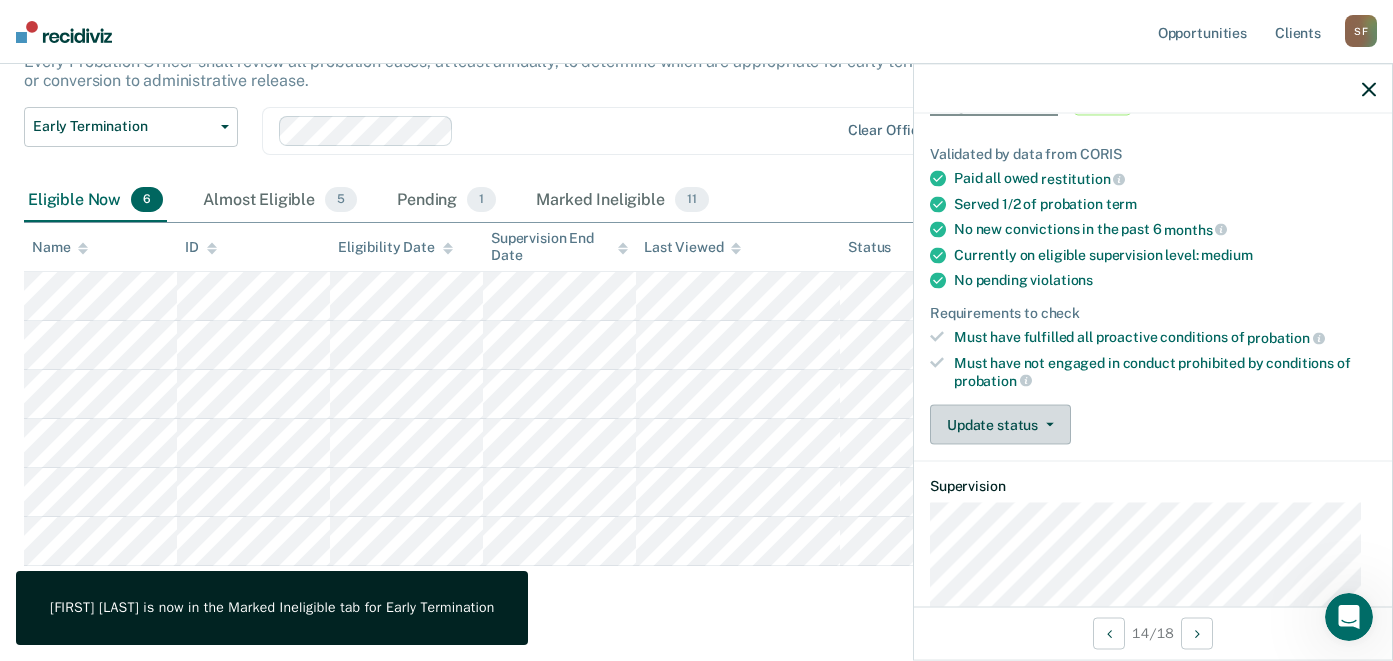 click on "Update status" at bounding box center [1000, 425] 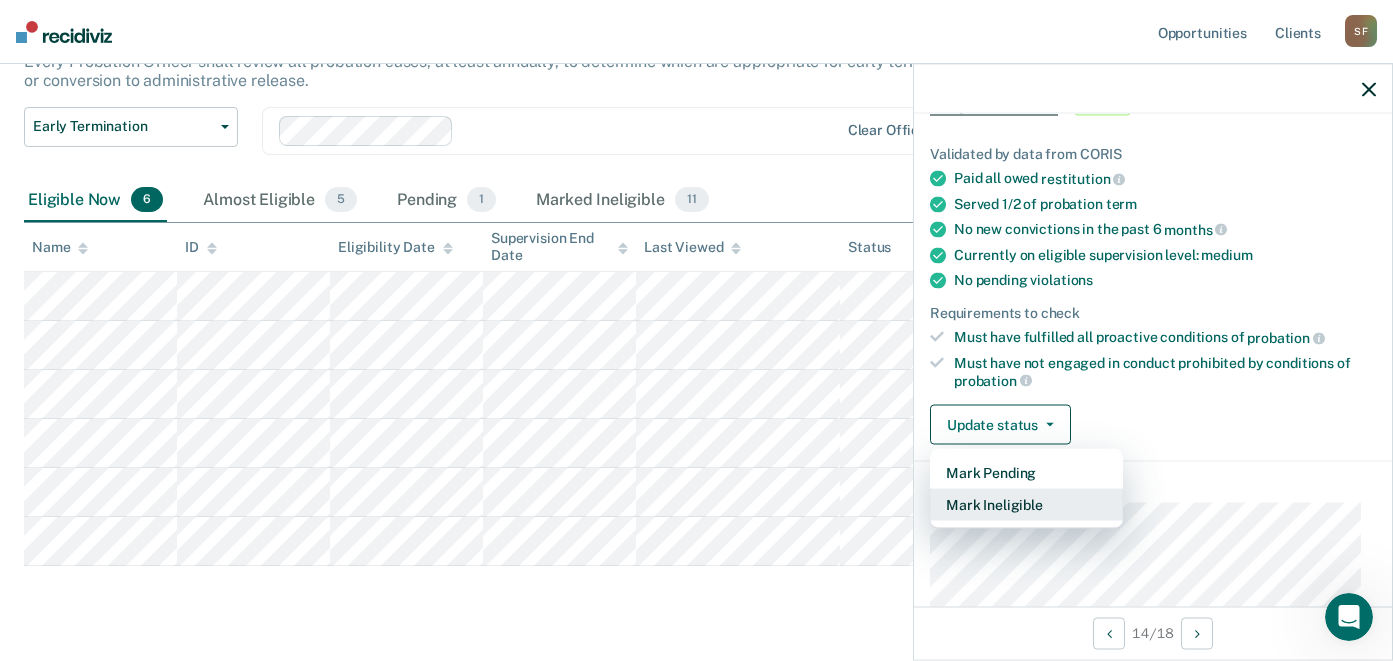 click on "Mark Ineligible" at bounding box center (1026, 505) 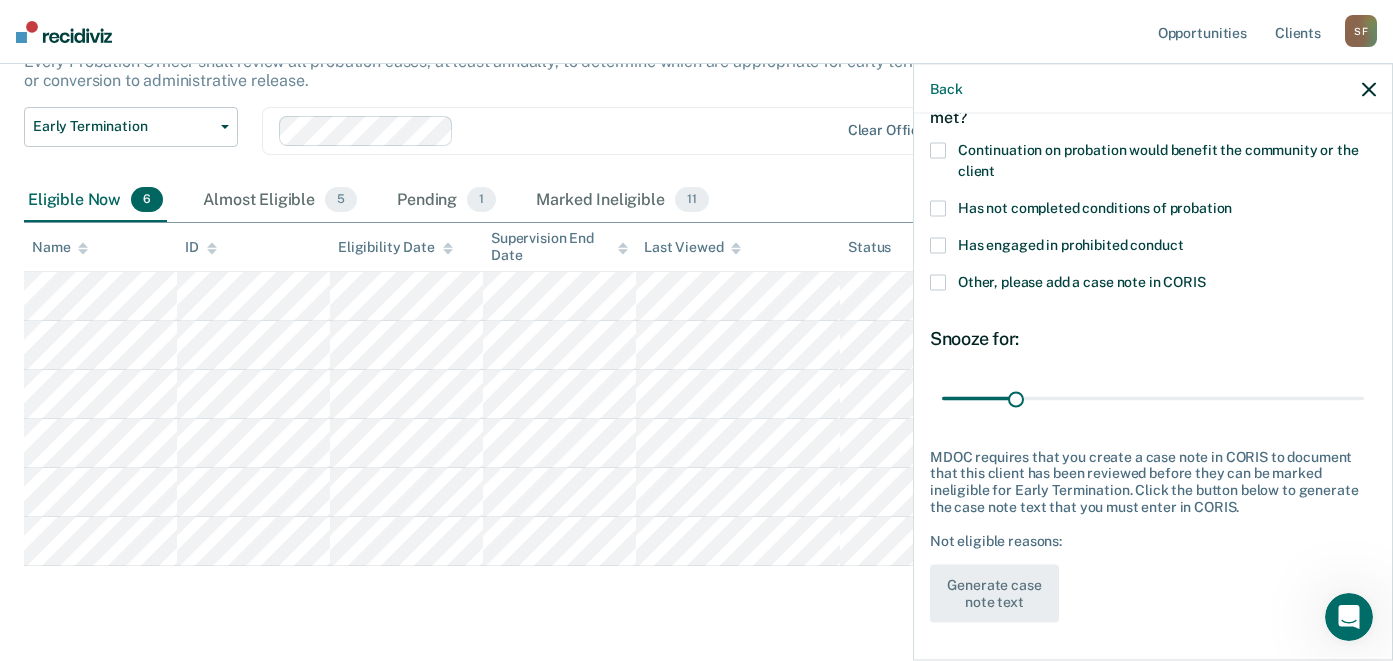click at bounding box center [938, 209] 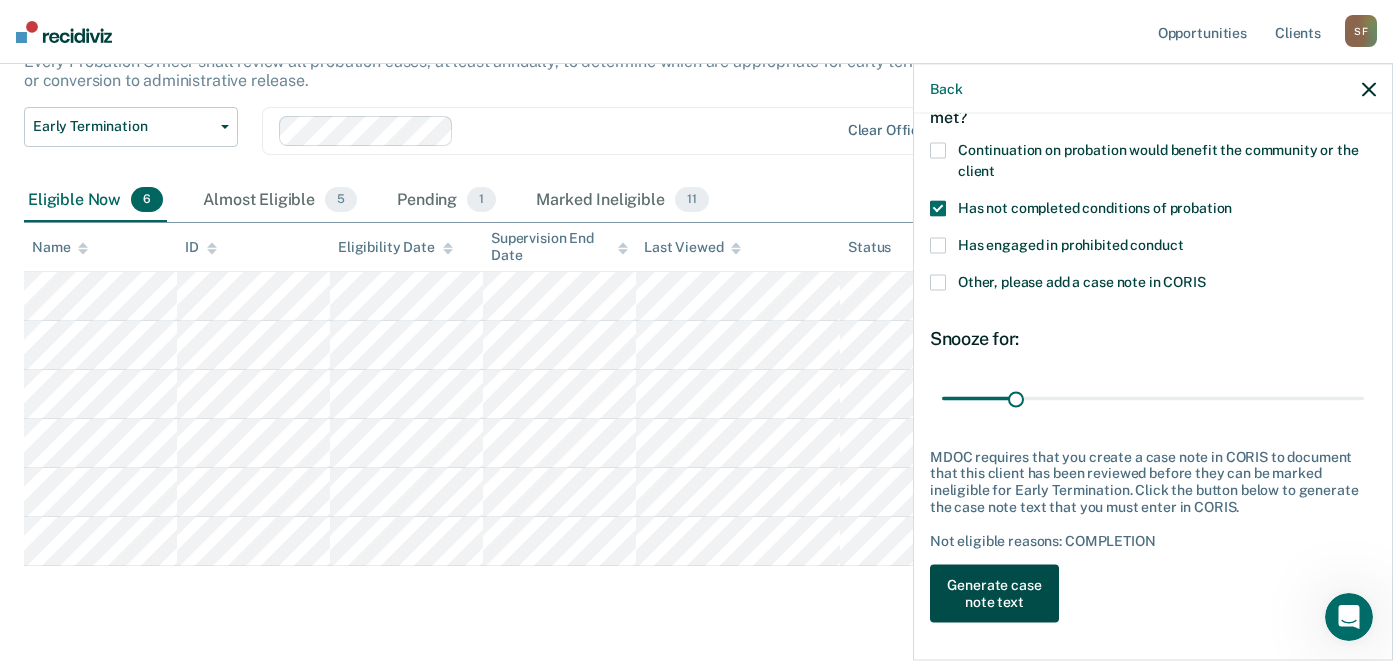 click on "Generate case note text" at bounding box center [994, 594] 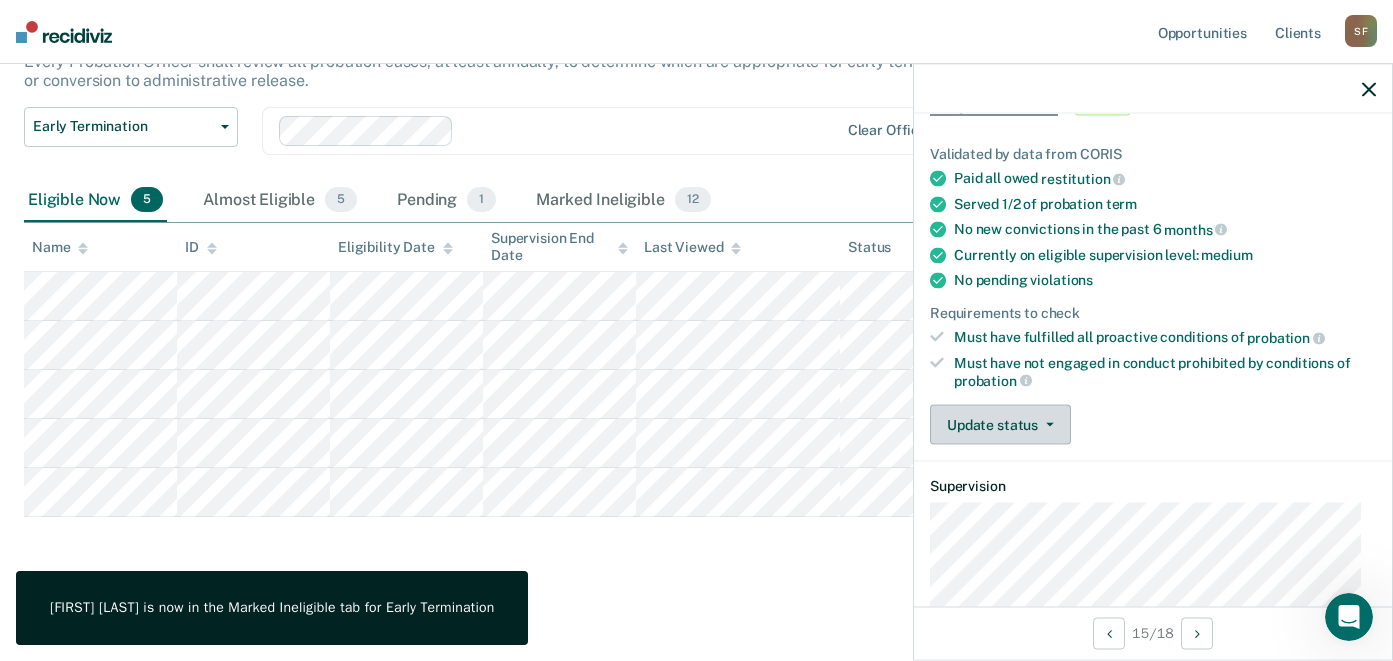 click on "Update status" at bounding box center [1000, 425] 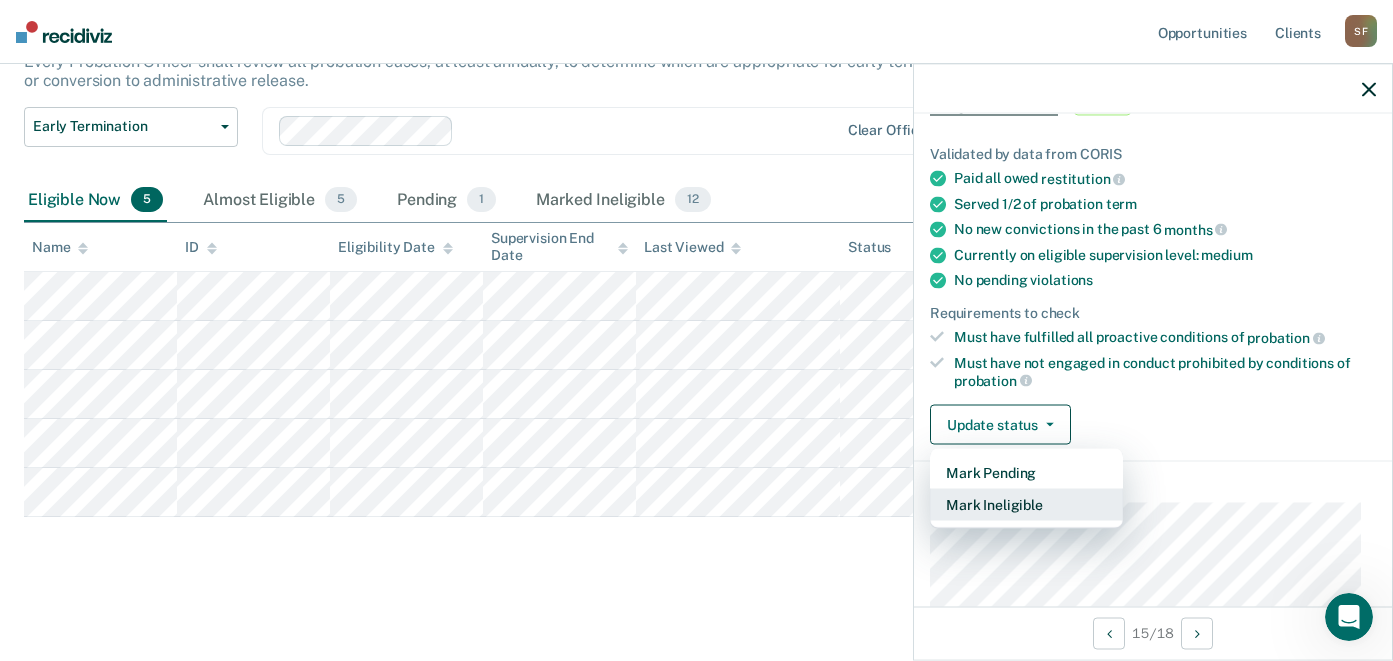 click on "Mark Ineligible" at bounding box center (1026, 505) 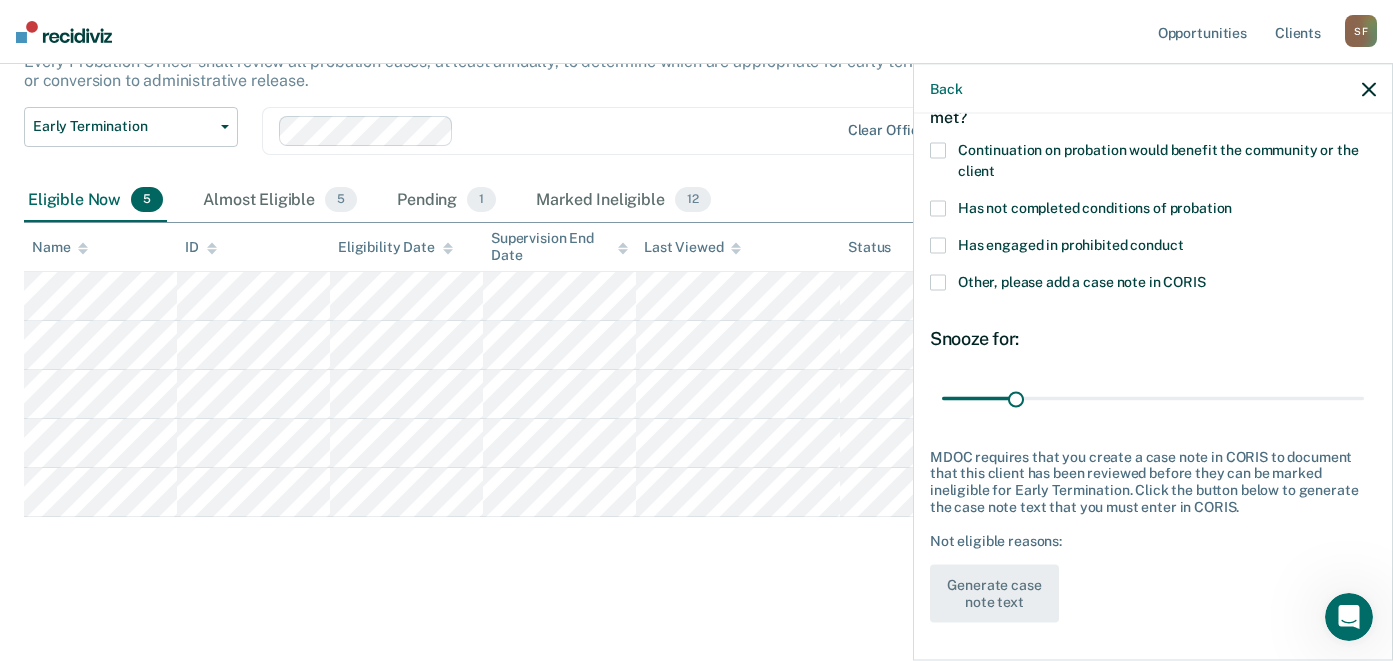 click at bounding box center (938, 246) 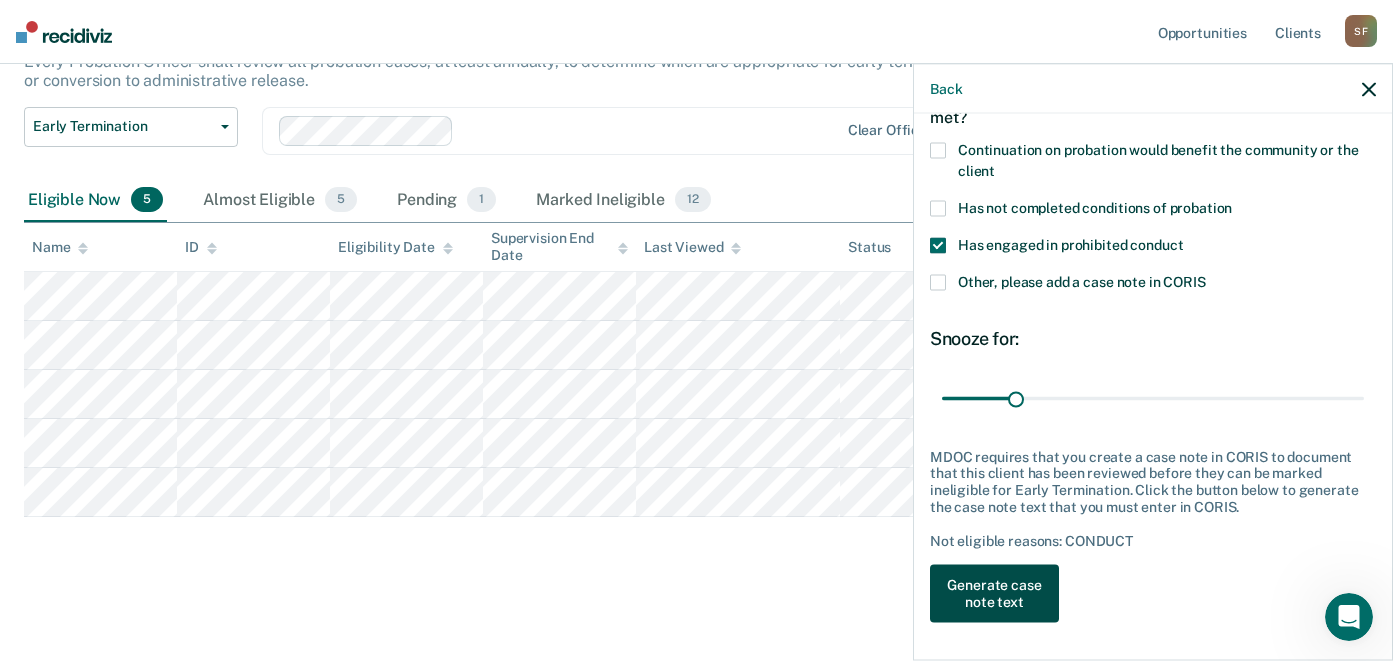 click on "Generate case note text" at bounding box center (994, 594) 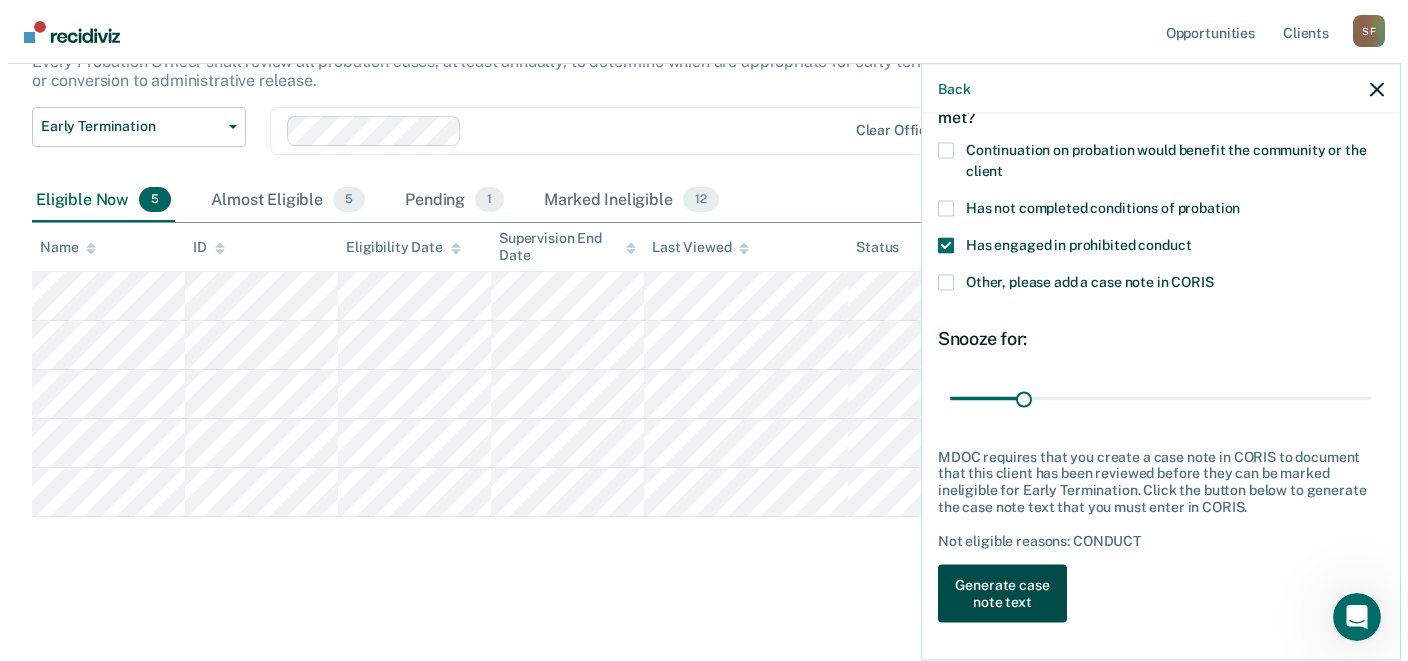 scroll, scrollTop: 151, scrollLeft: 0, axis: vertical 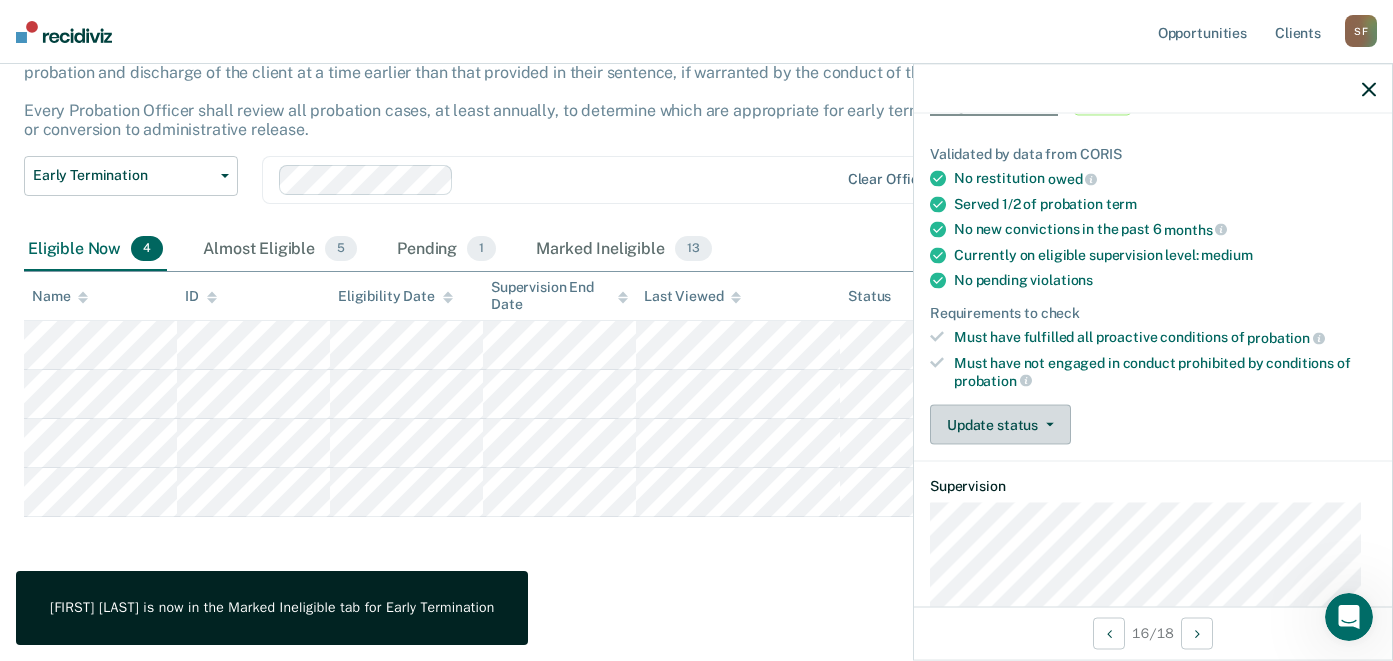 click on "Update status" at bounding box center [1000, 425] 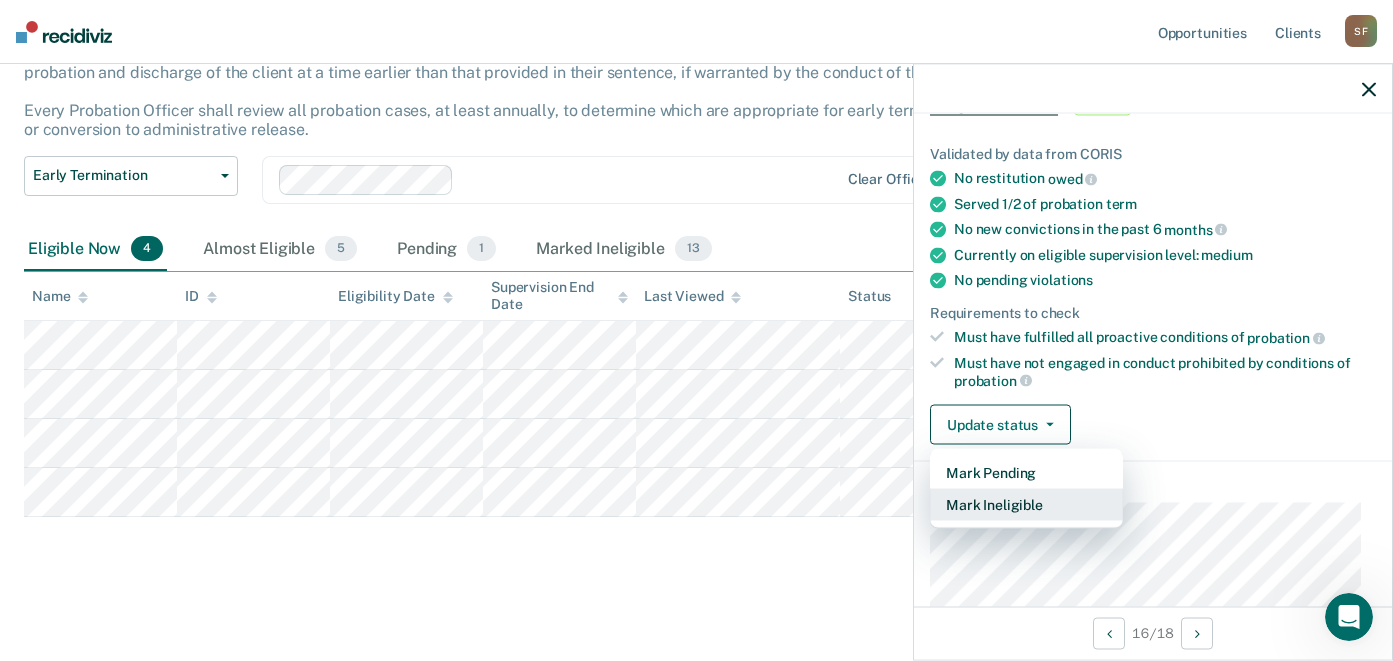 click on "Mark Ineligible" at bounding box center [1026, 505] 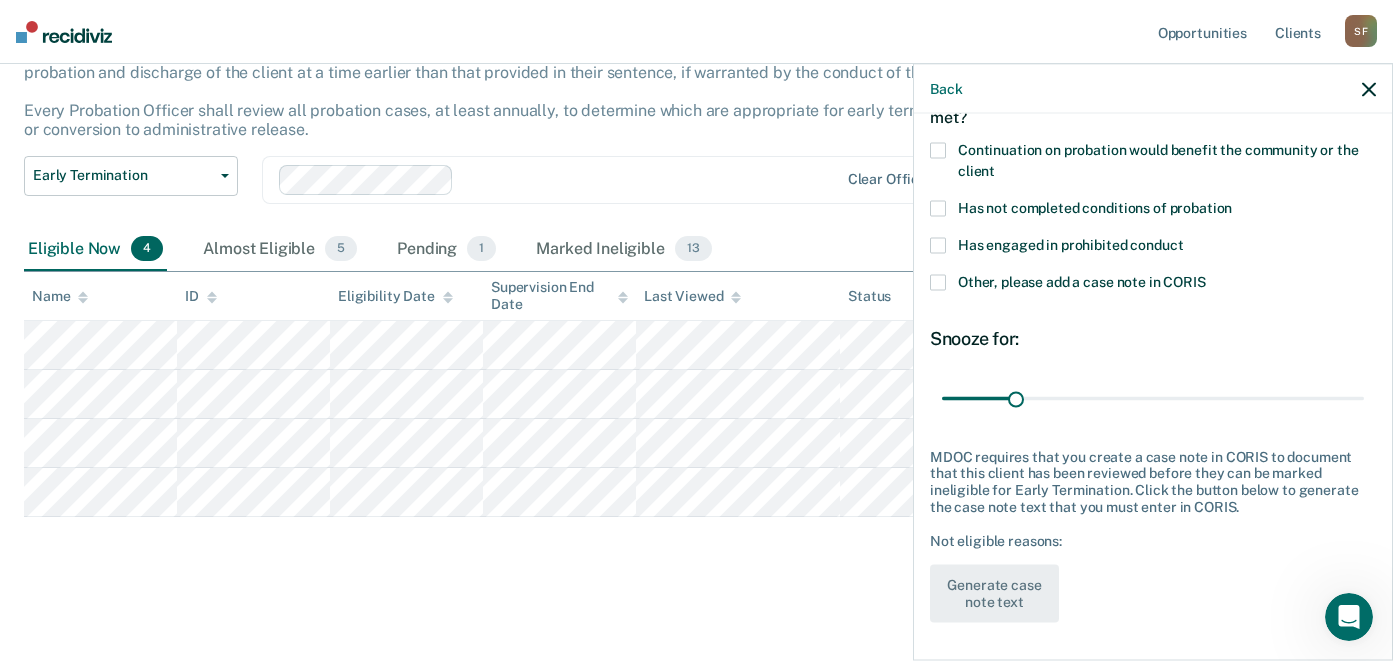 click on "Has not completed conditions of probation" at bounding box center (1153, 211) 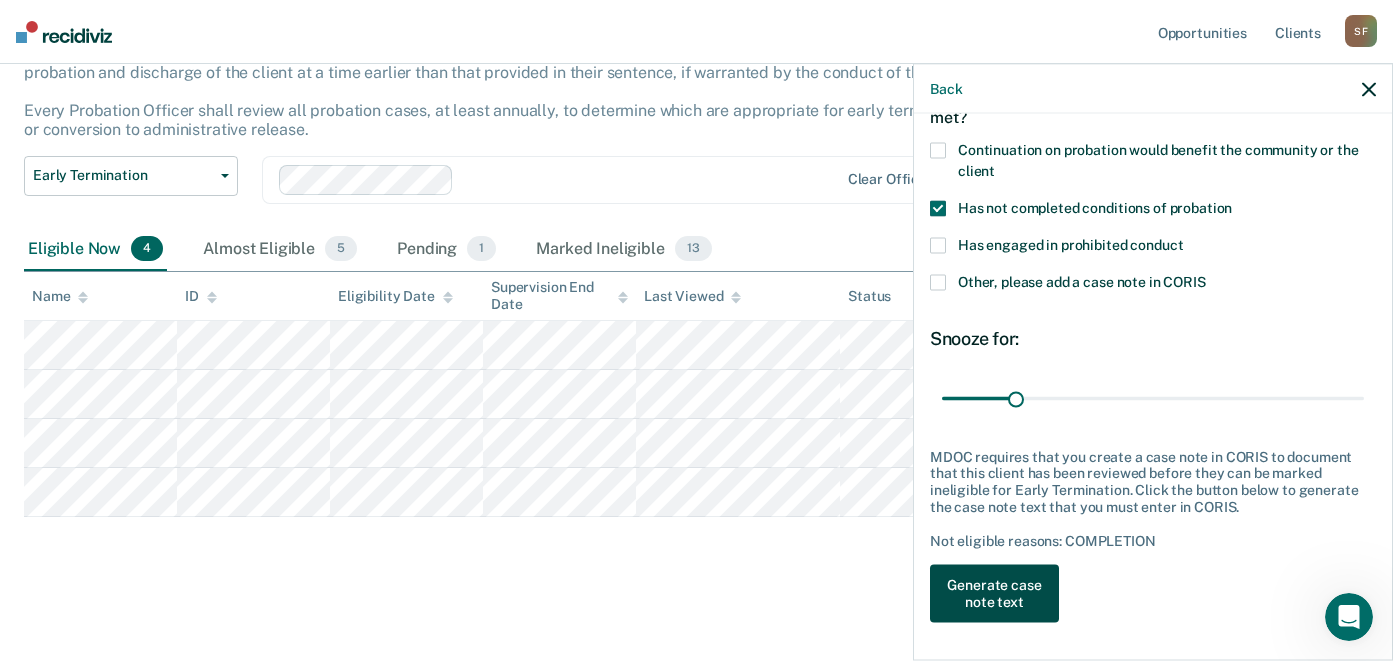 click on "Generate case note text" at bounding box center [994, 594] 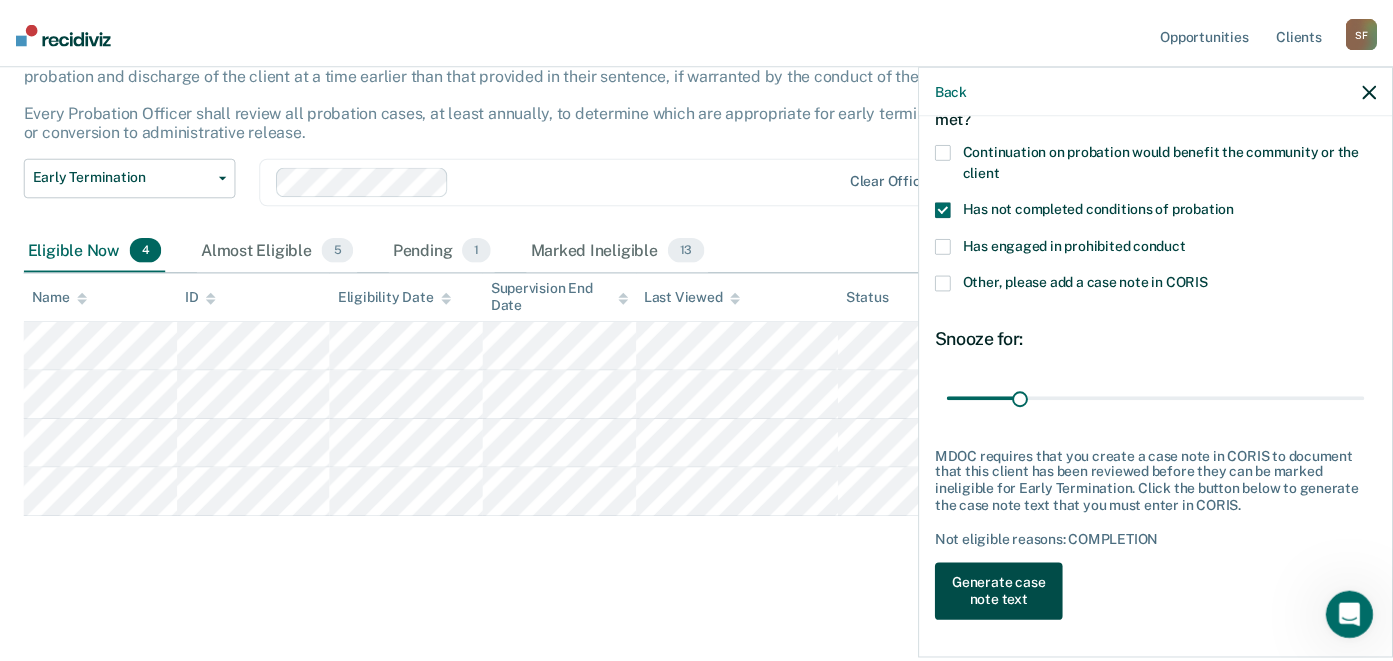 scroll, scrollTop: 102, scrollLeft: 0, axis: vertical 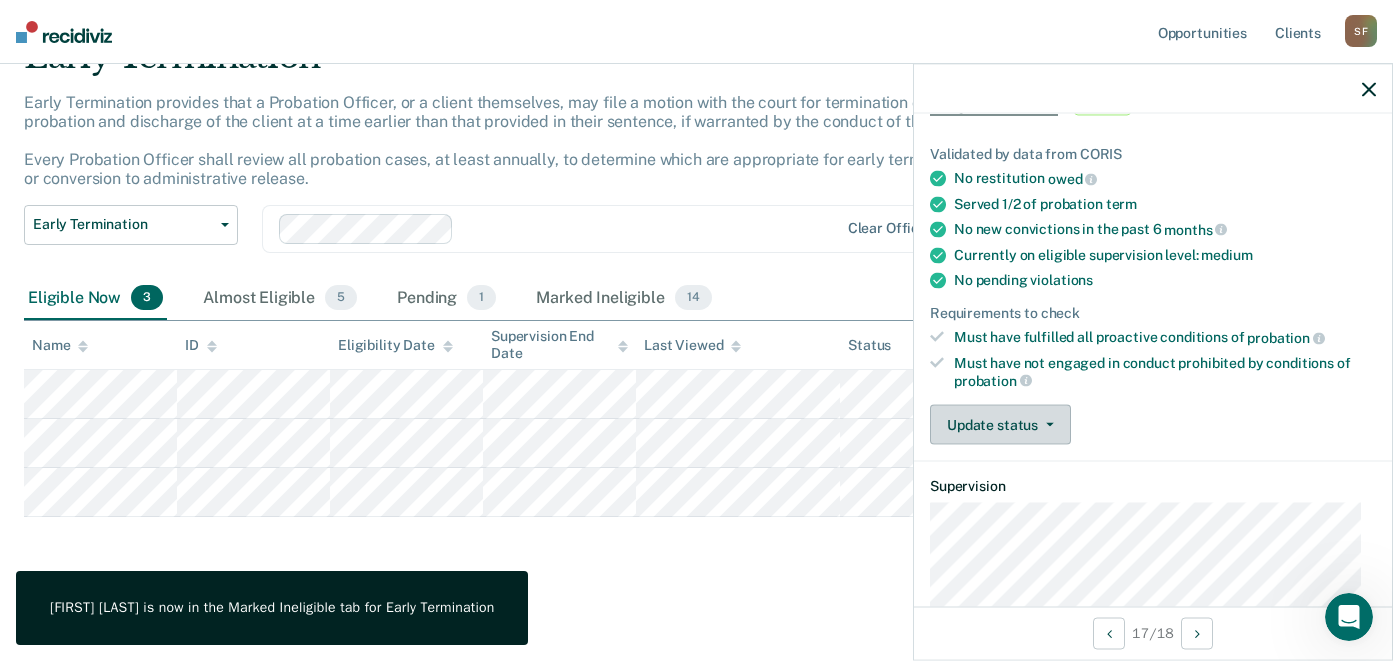 click on "Update status" at bounding box center [1000, 425] 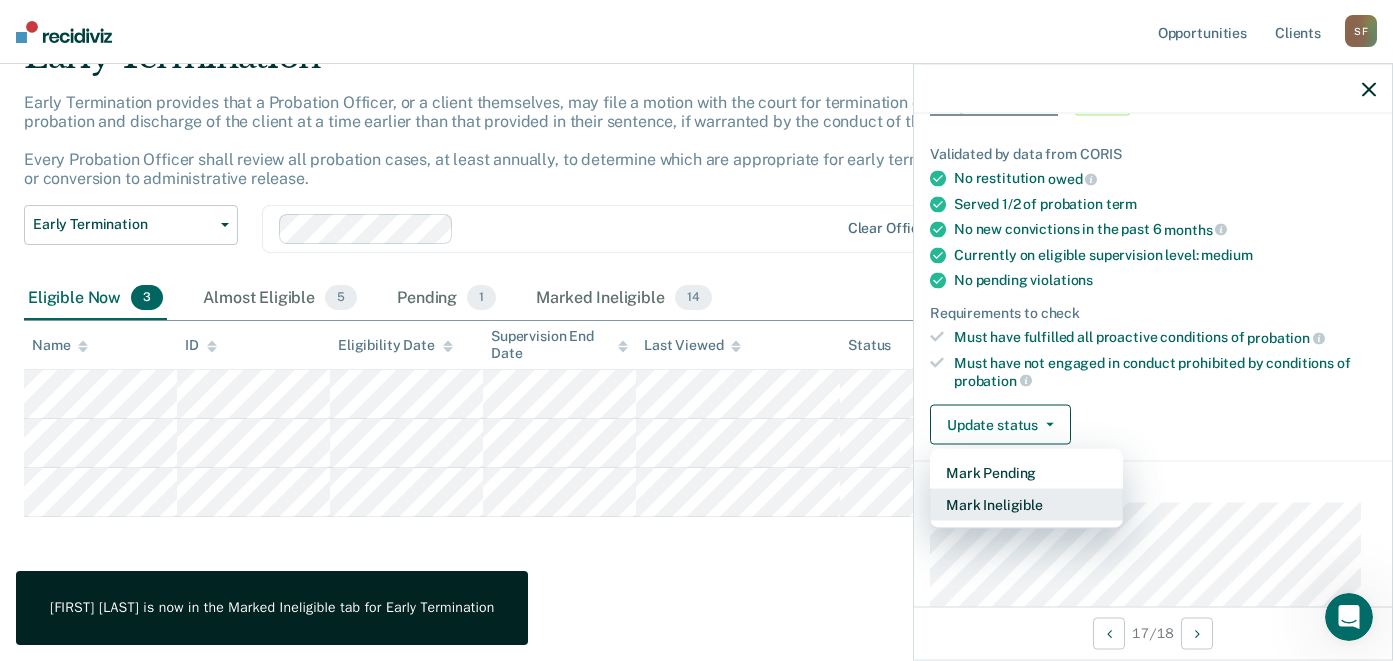 click on "Mark Ineligible" at bounding box center [1026, 505] 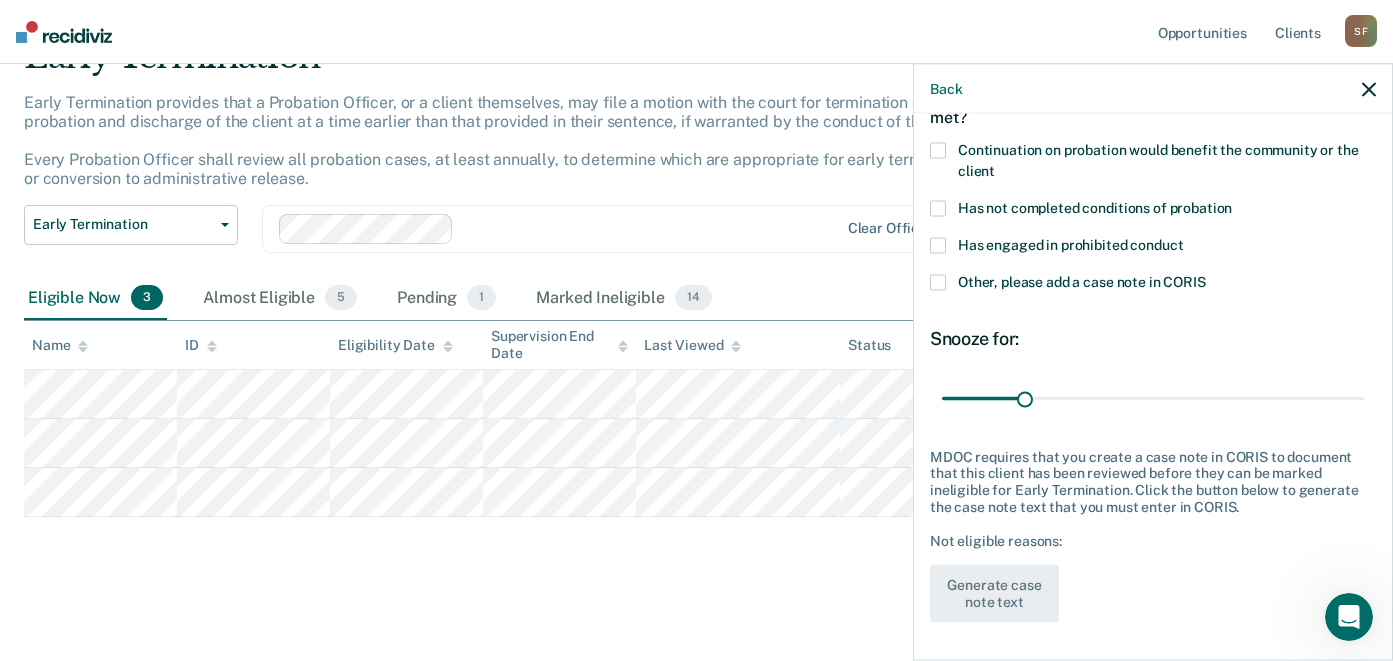 click at bounding box center (938, 246) 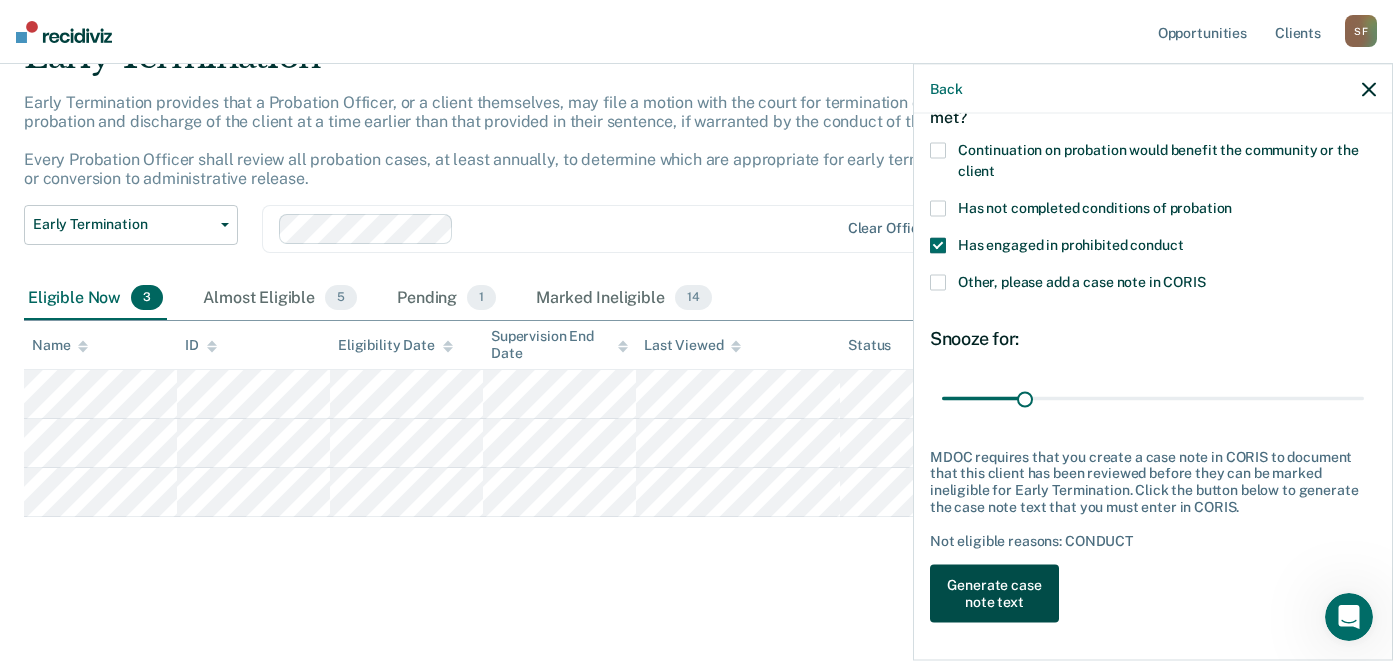 click on "Generate case note text" at bounding box center (994, 594) 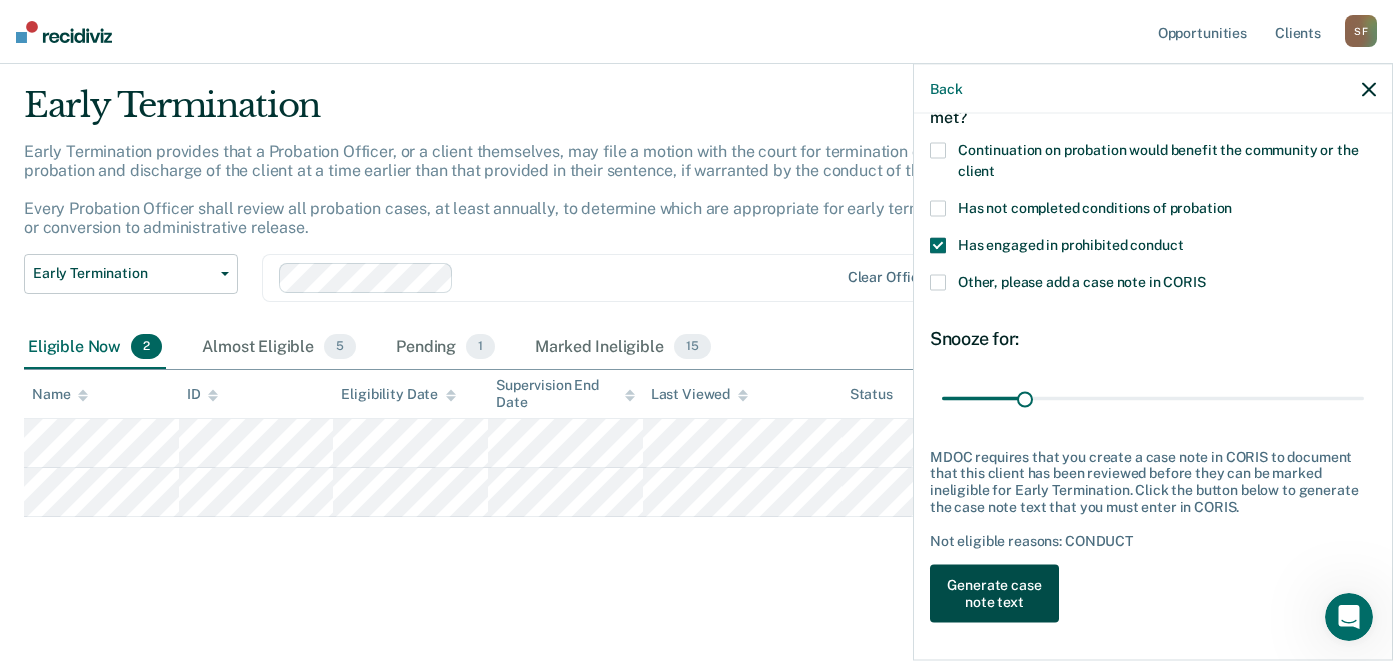 scroll, scrollTop: 53, scrollLeft: 0, axis: vertical 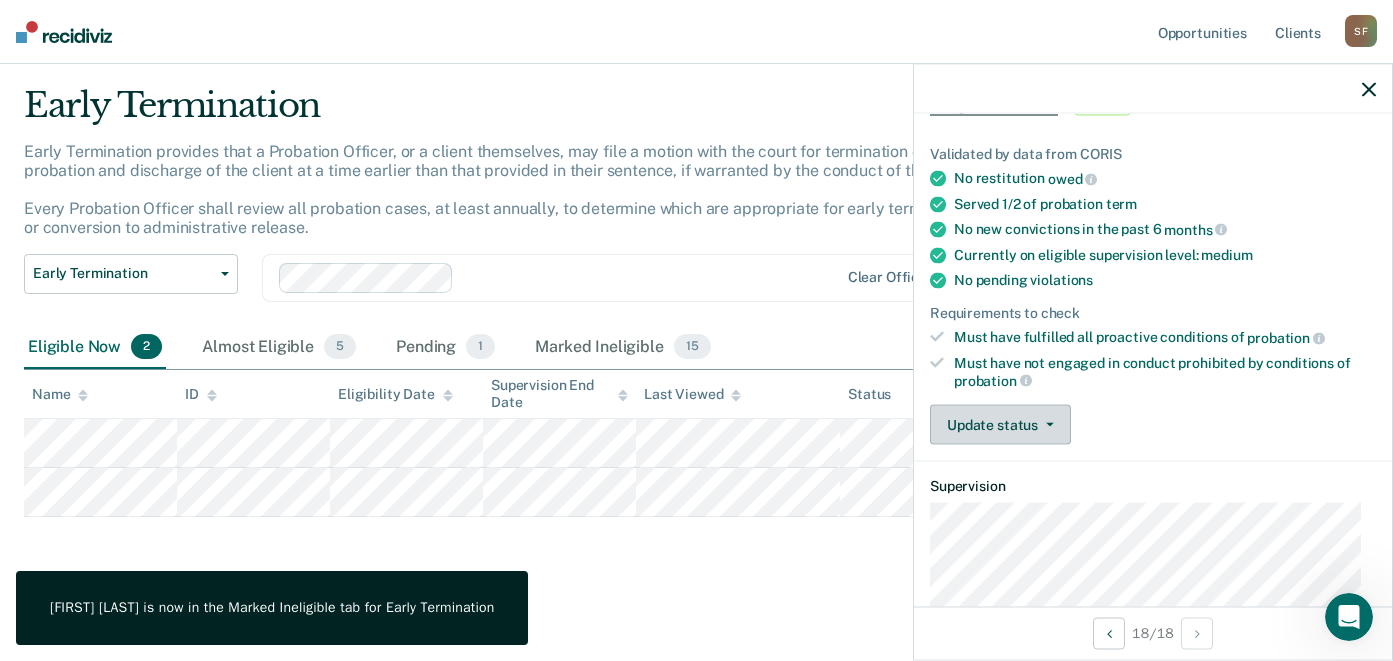 click on "Update status" at bounding box center (1000, 425) 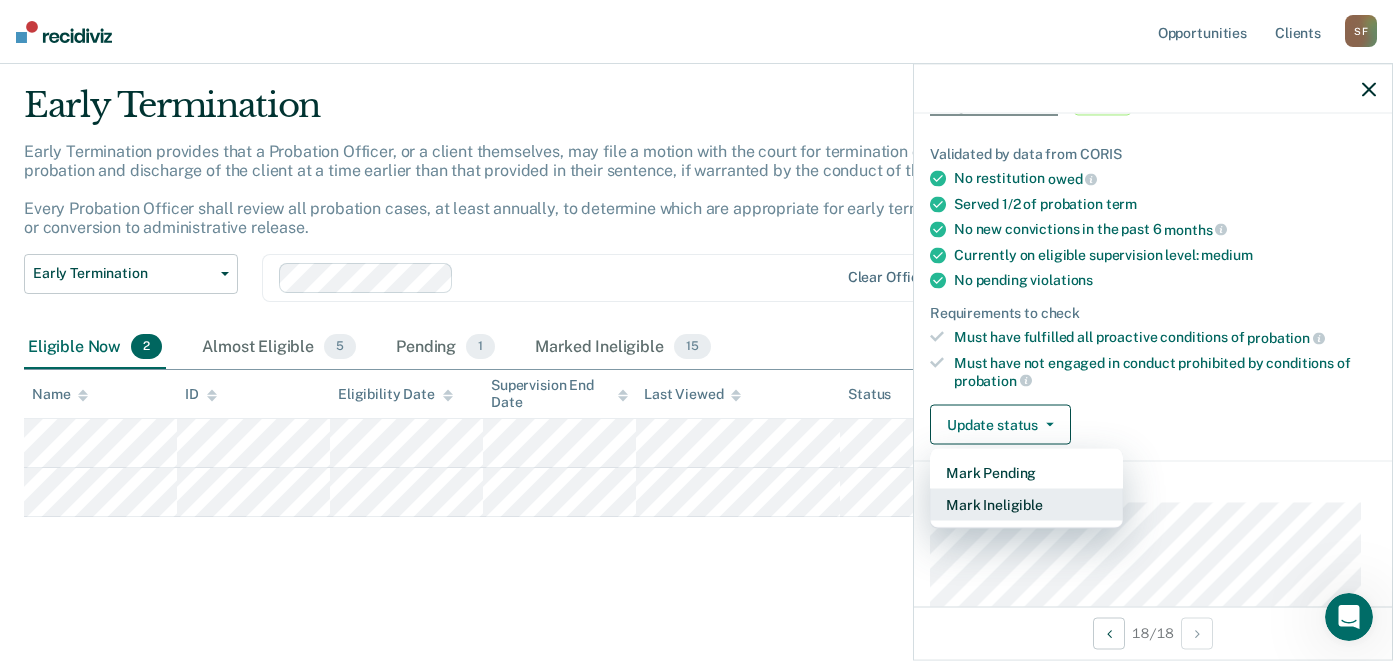 click on "Mark Ineligible" at bounding box center [1026, 505] 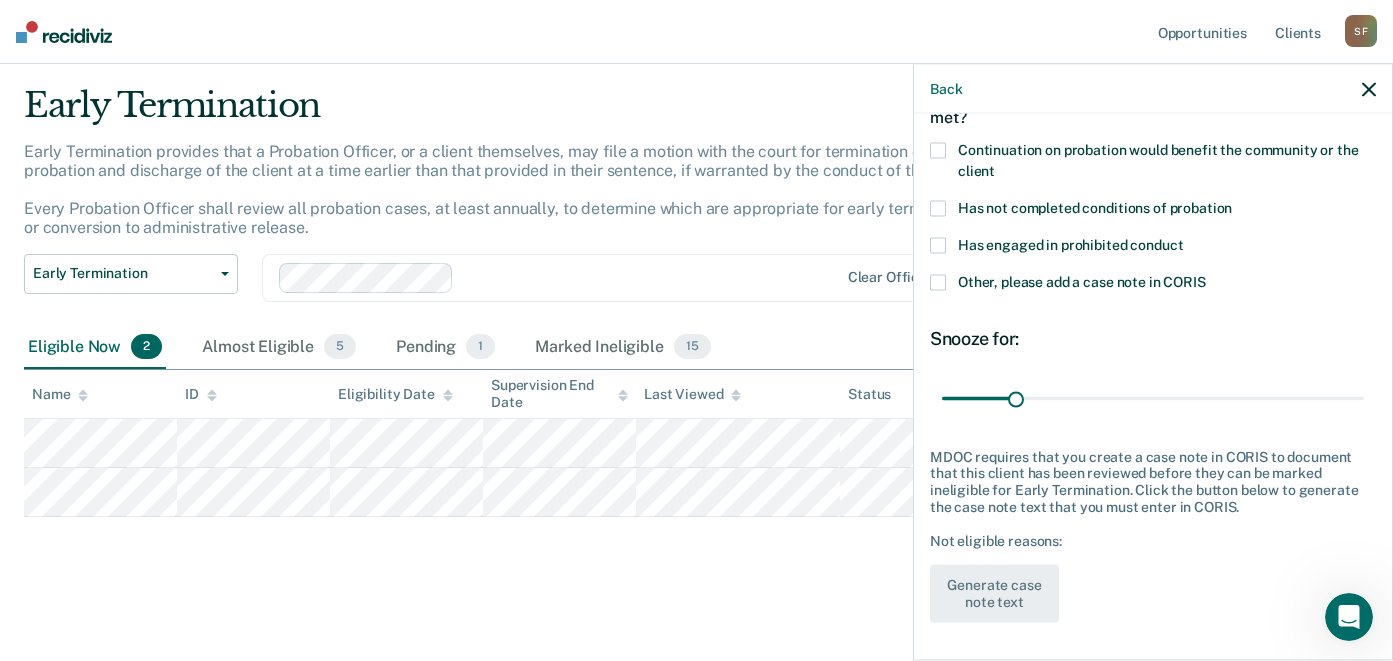 scroll, scrollTop: 24, scrollLeft: 0, axis: vertical 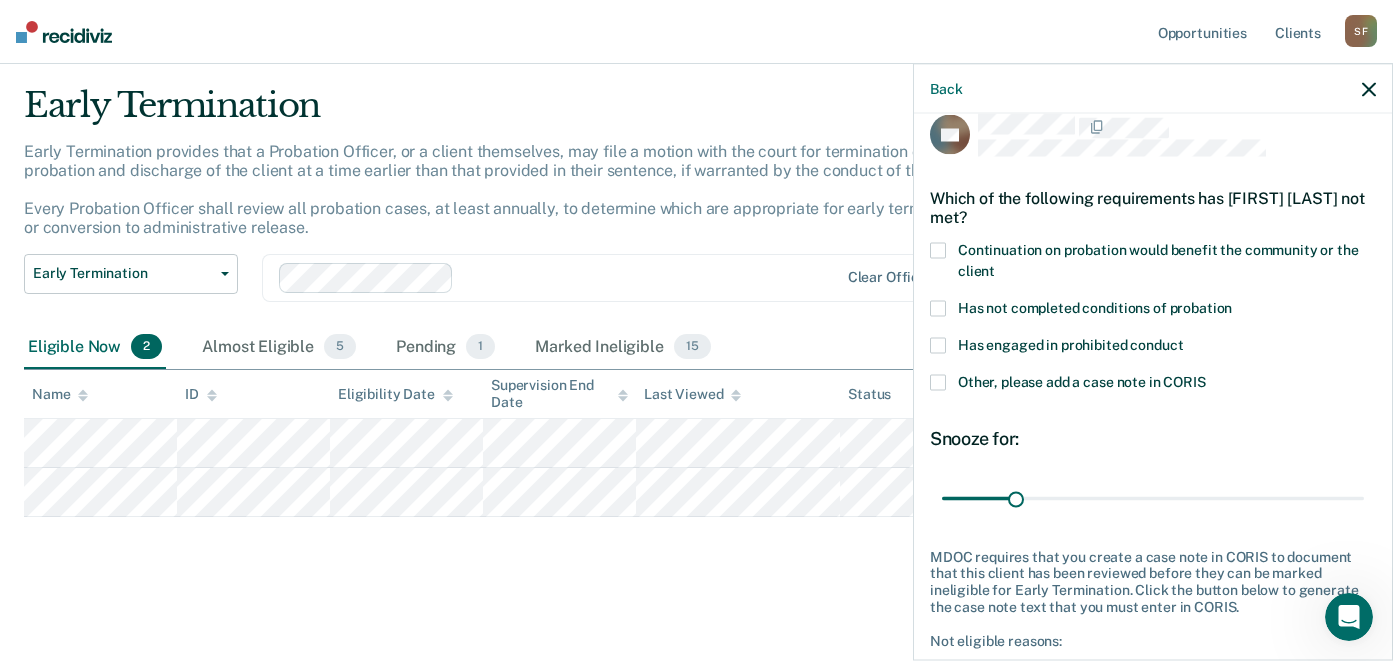 click at bounding box center [938, 251] 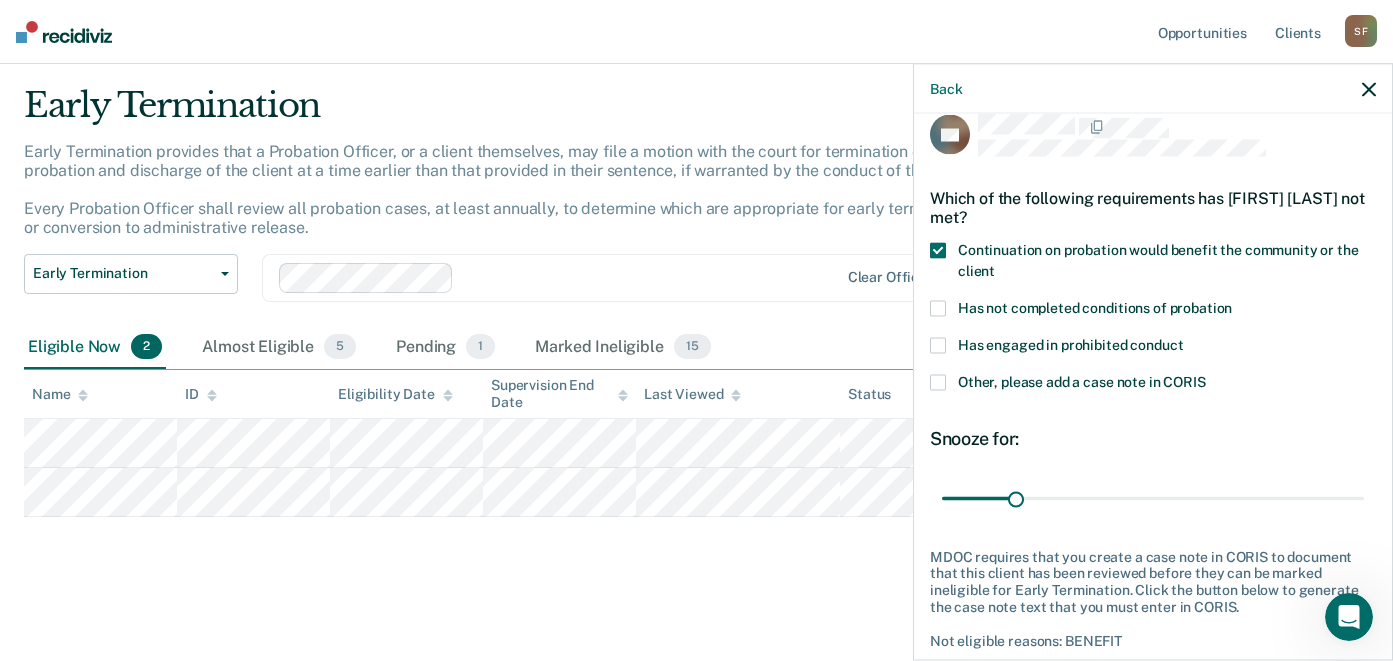 click at bounding box center (938, 309) 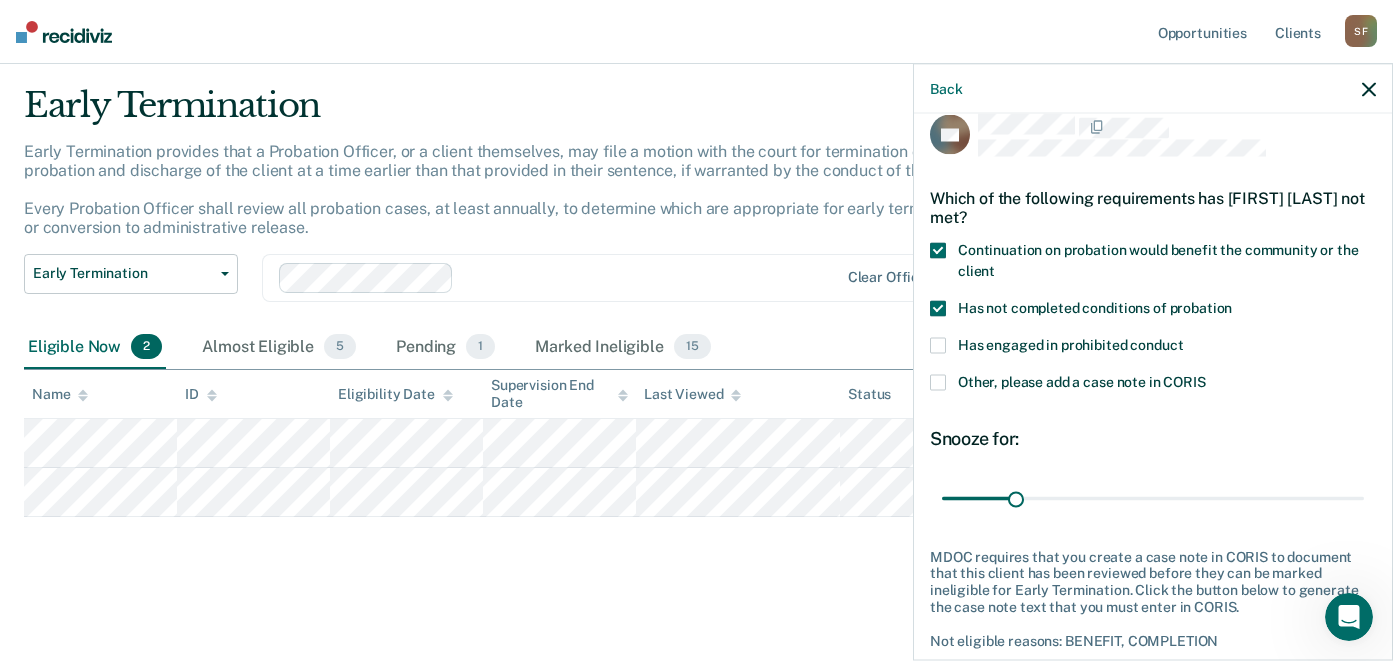scroll, scrollTop: 124, scrollLeft: 0, axis: vertical 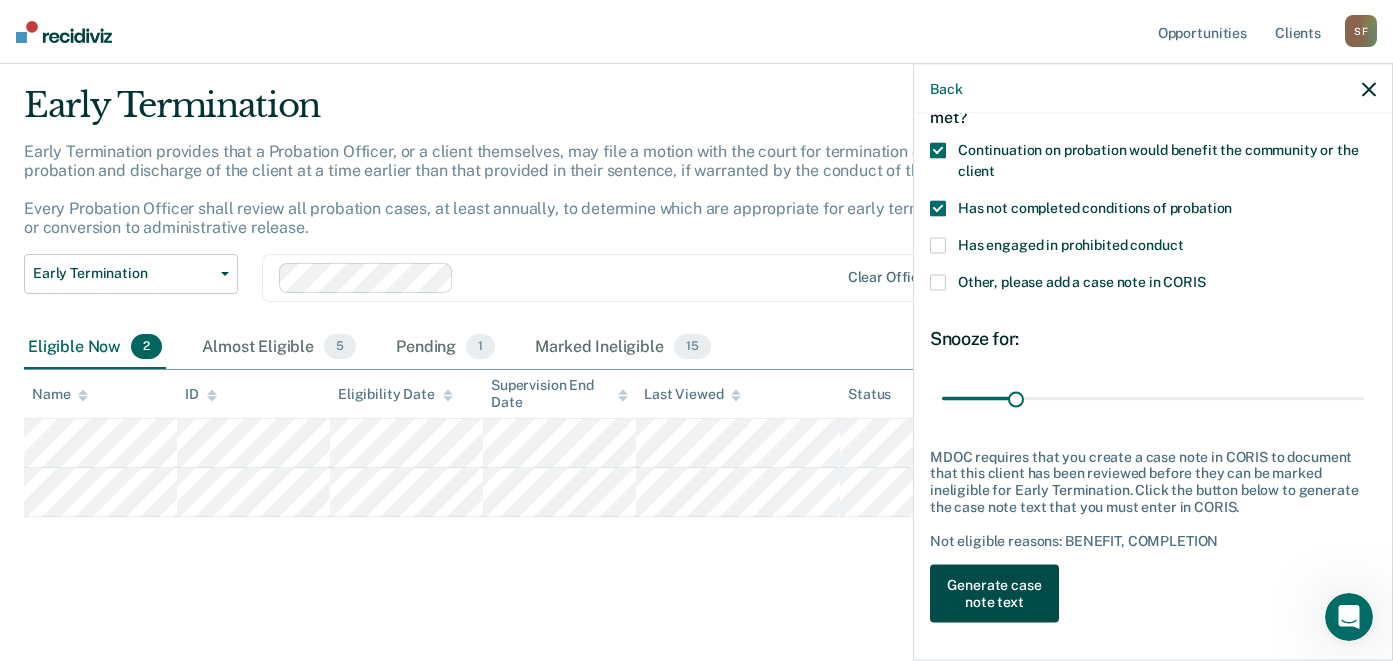 click on "Generate case note text" at bounding box center (994, 594) 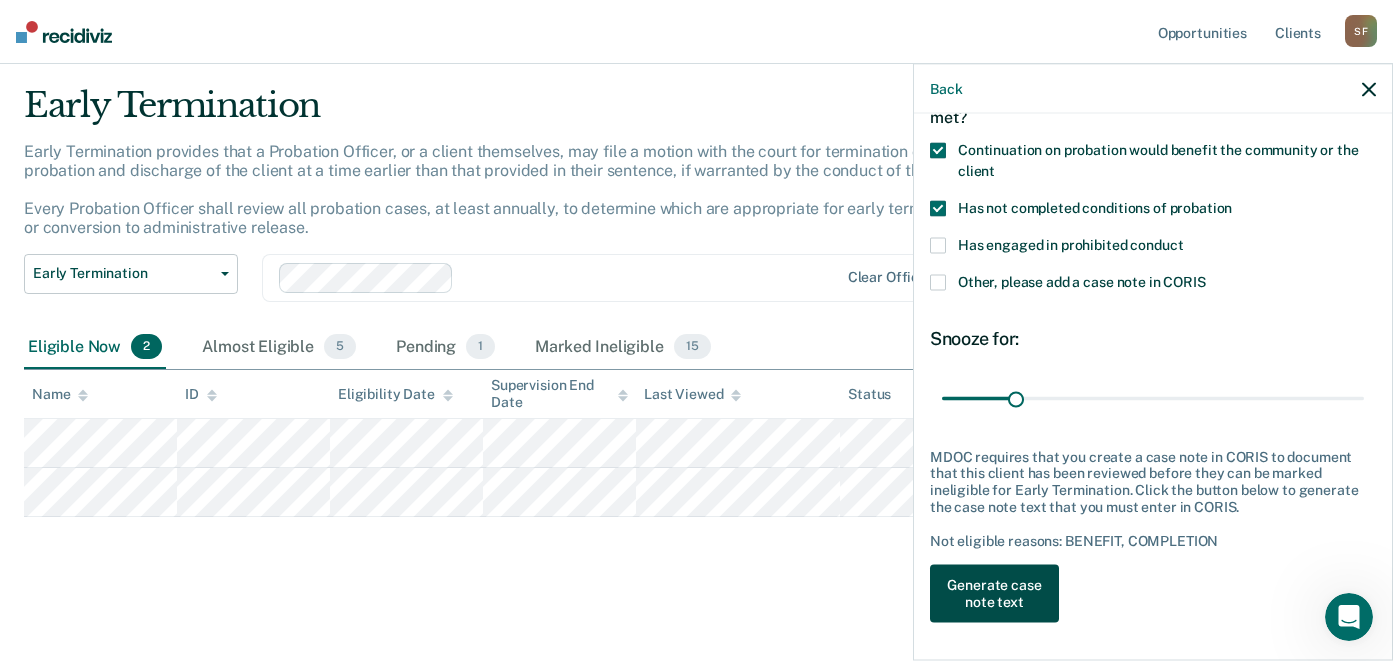 scroll, scrollTop: 4, scrollLeft: 0, axis: vertical 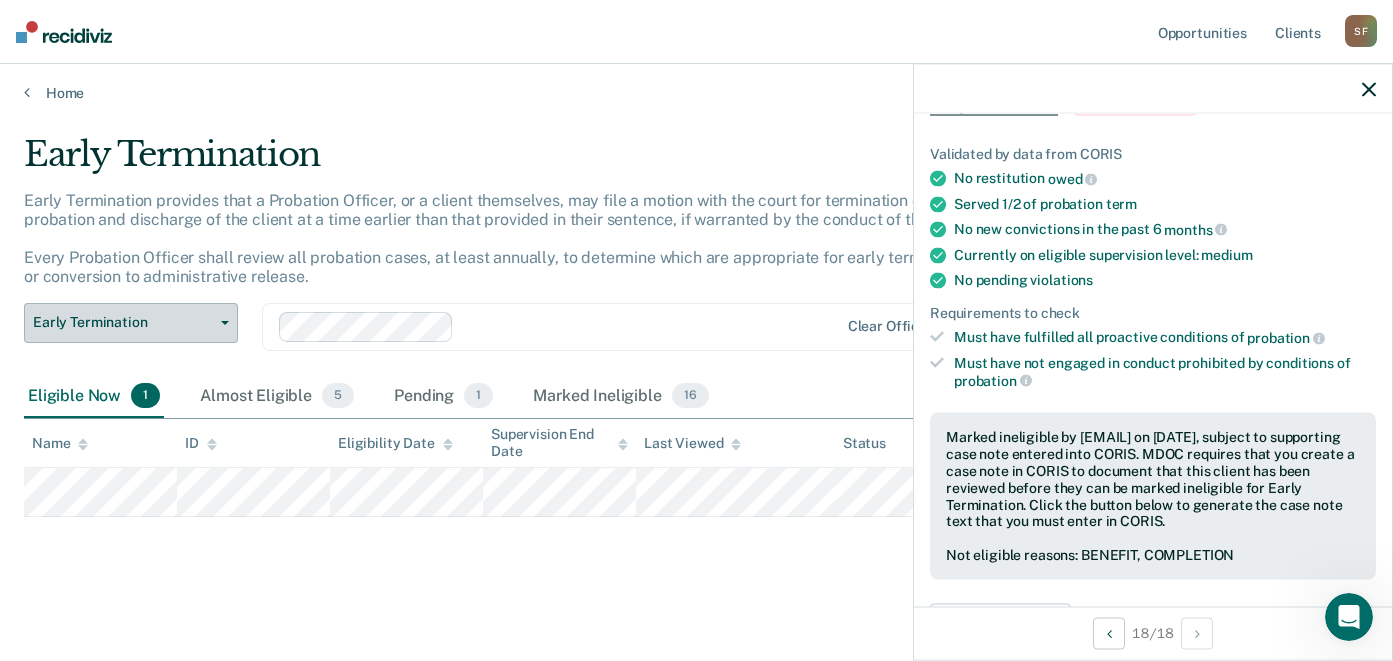 click on "Early Termination" at bounding box center (131, 323) 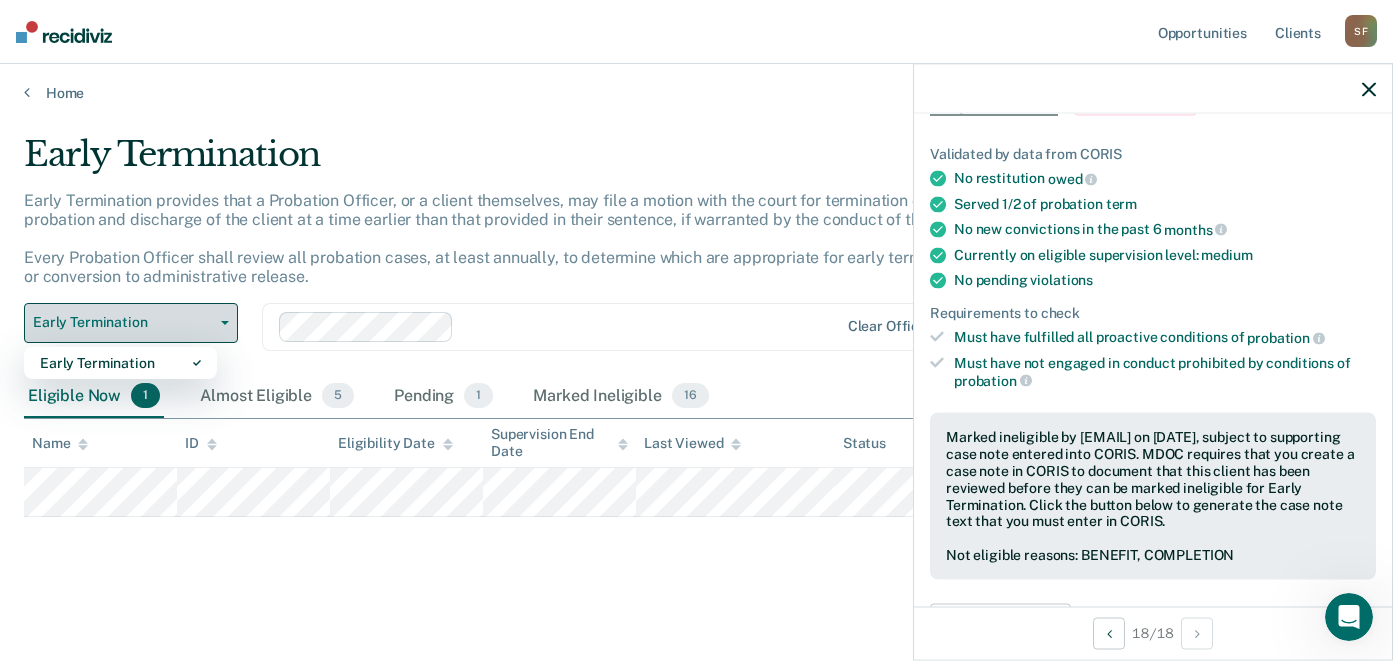 click on "Early Termination" at bounding box center [131, 323] 